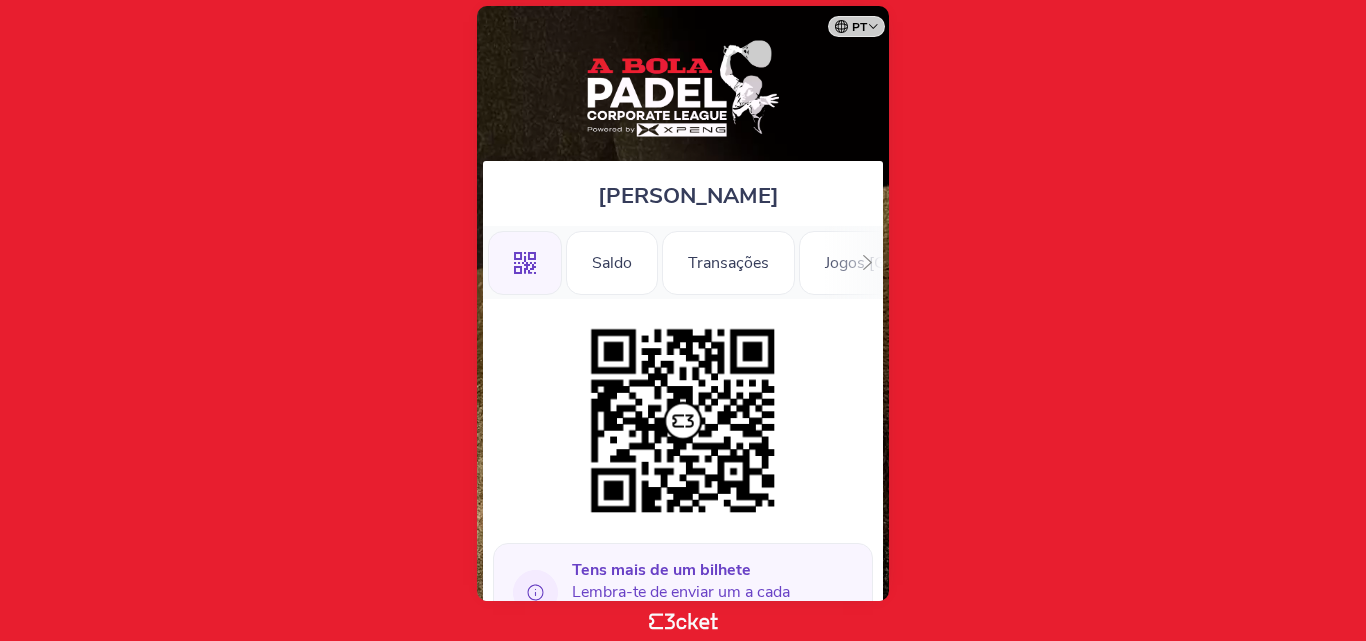 scroll, scrollTop: 0, scrollLeft: 0, axis: both 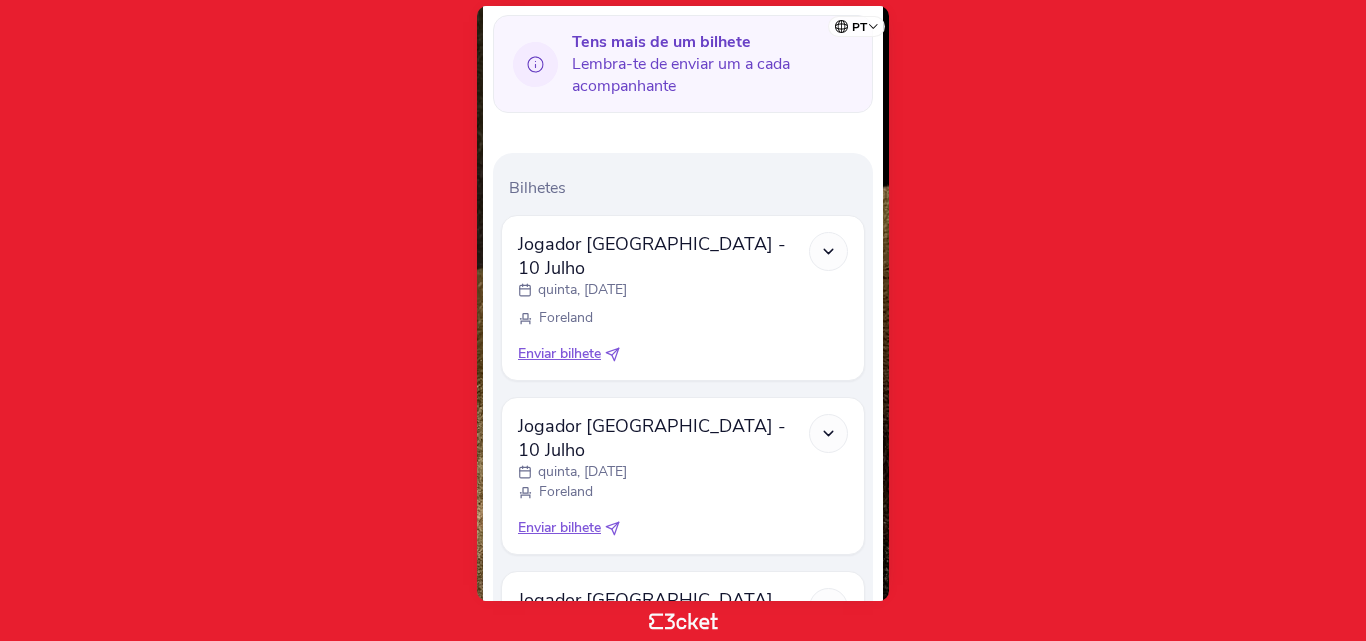 click on "Enviar bilhete" at bounding box center (559, 354) 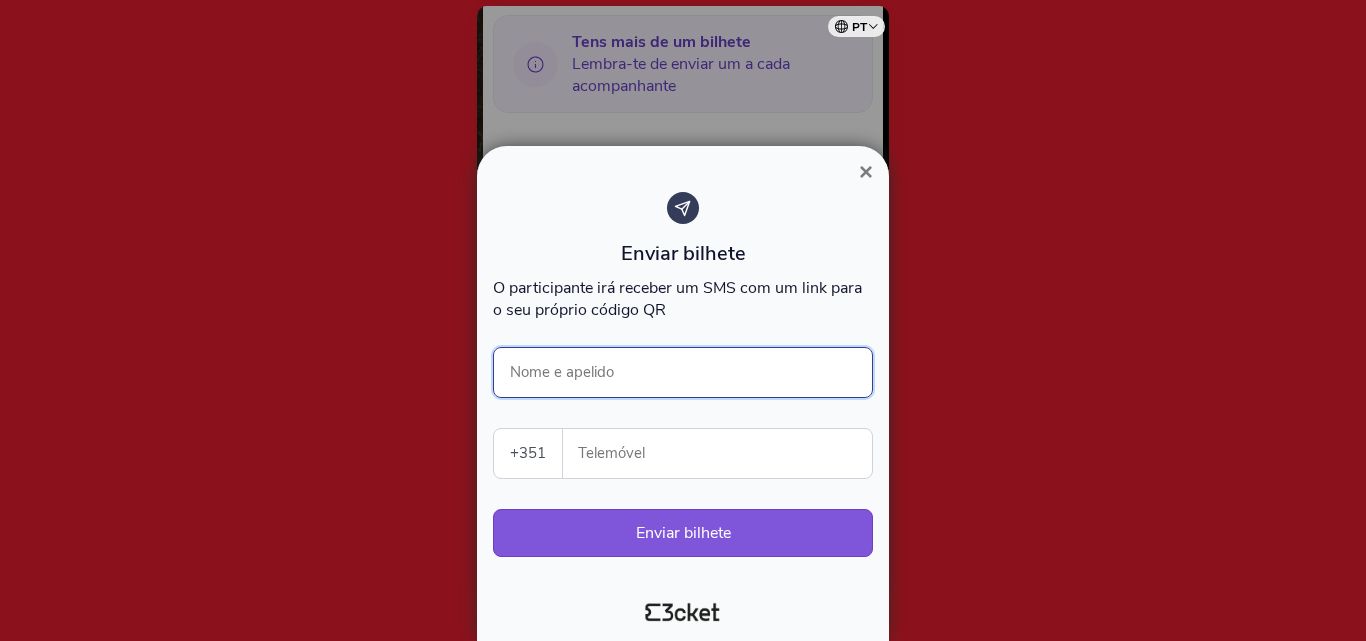 click on "Nome e apelido" at bounding box center (683, 372) 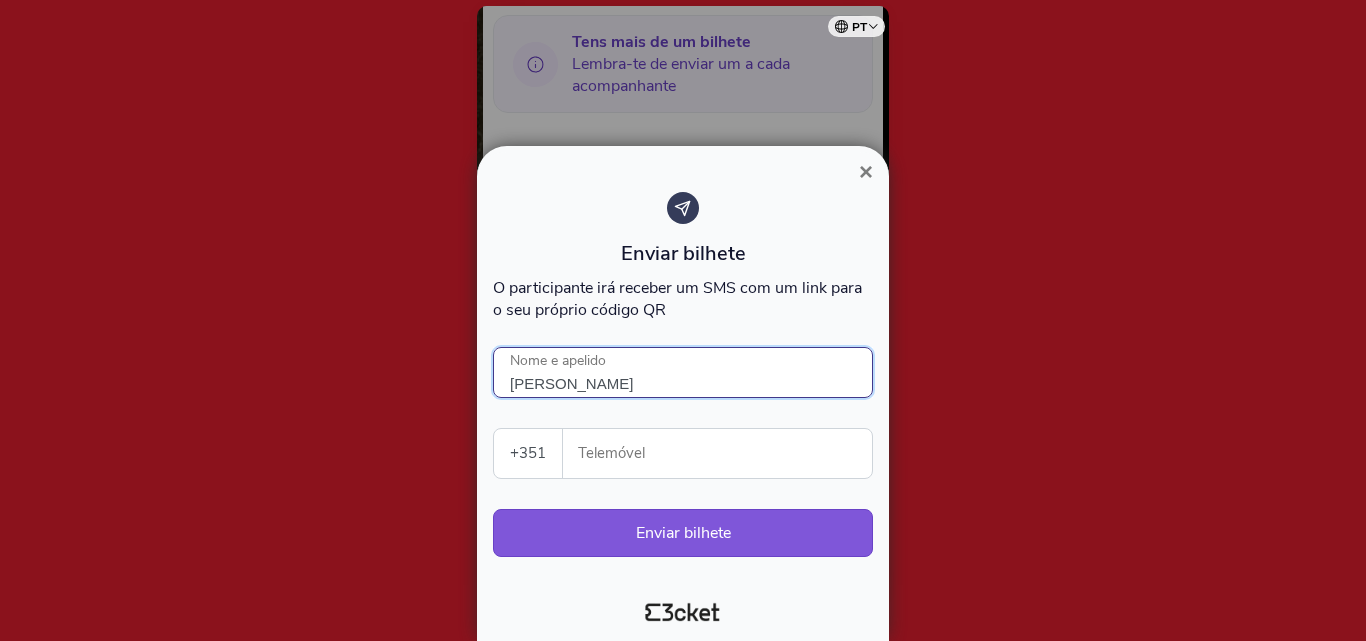 type on "nun silva" 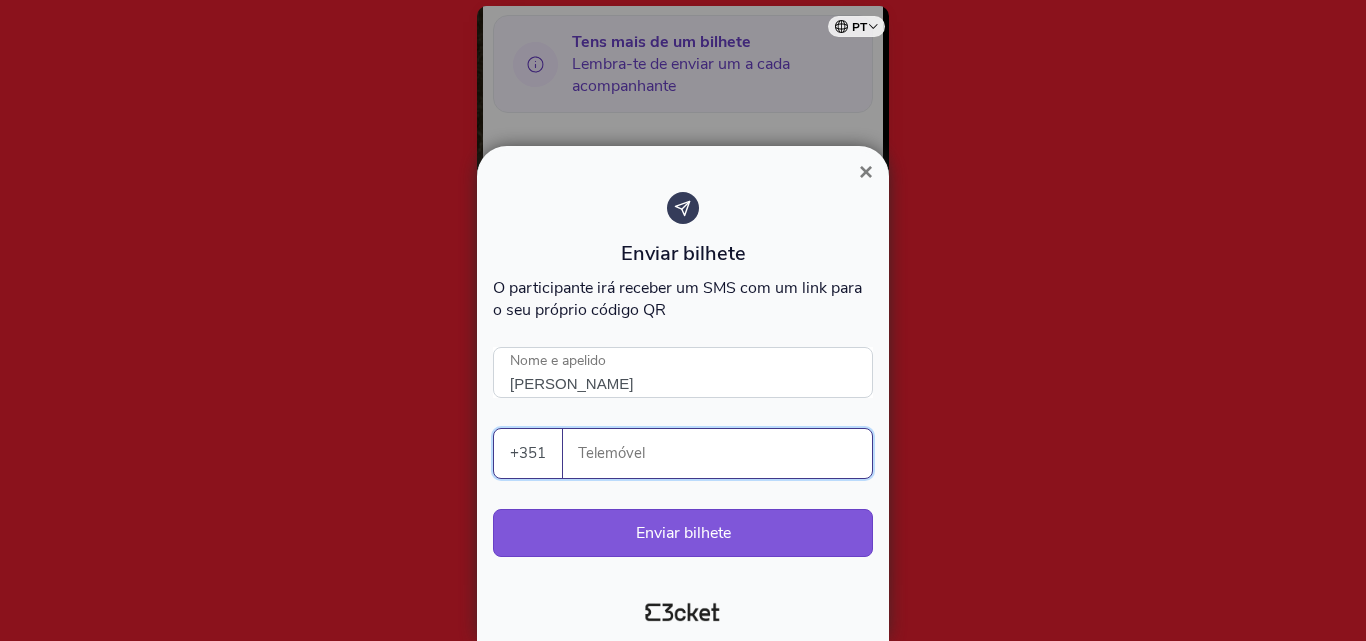click on "Telemóvel" at bounding box center (725, 453) 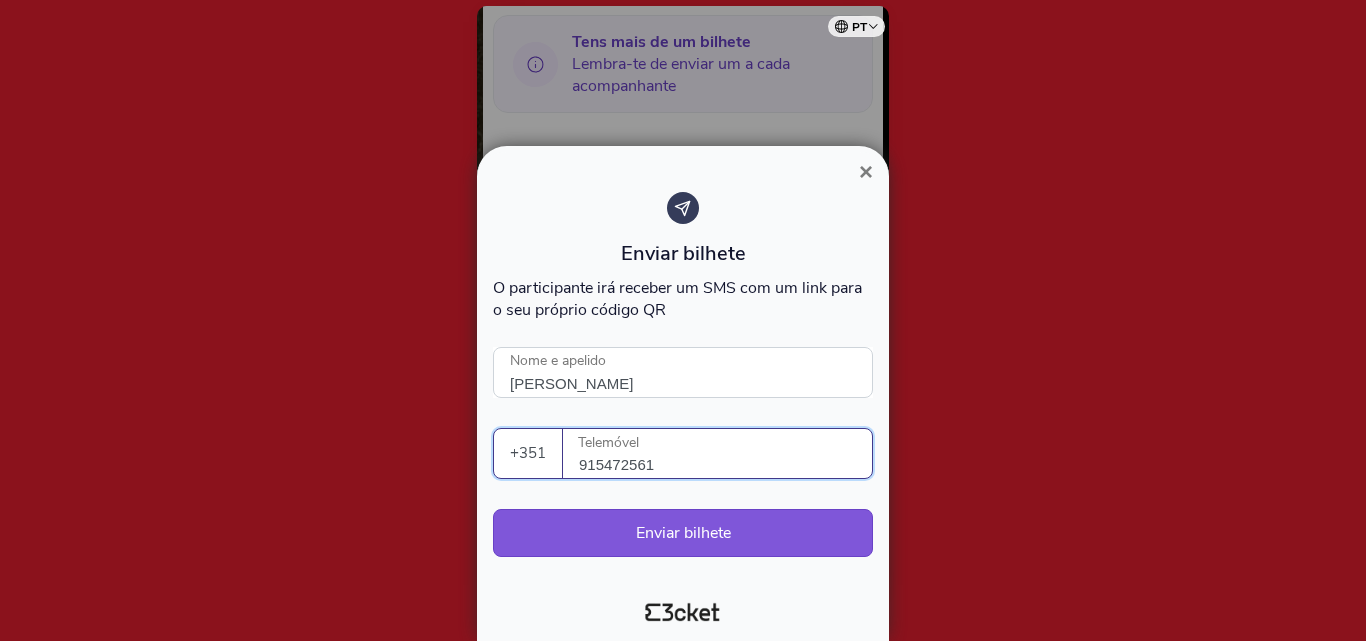 type on "915472561" 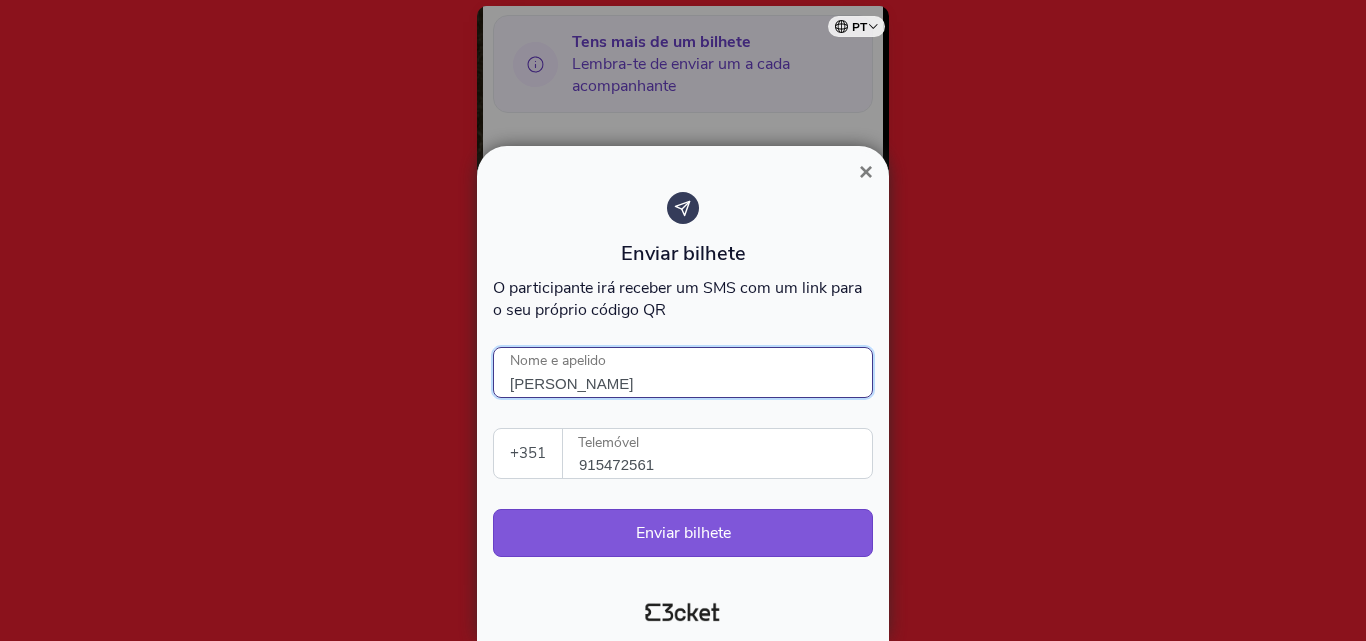 click on "nun silva" at bounding box center (683, 372) 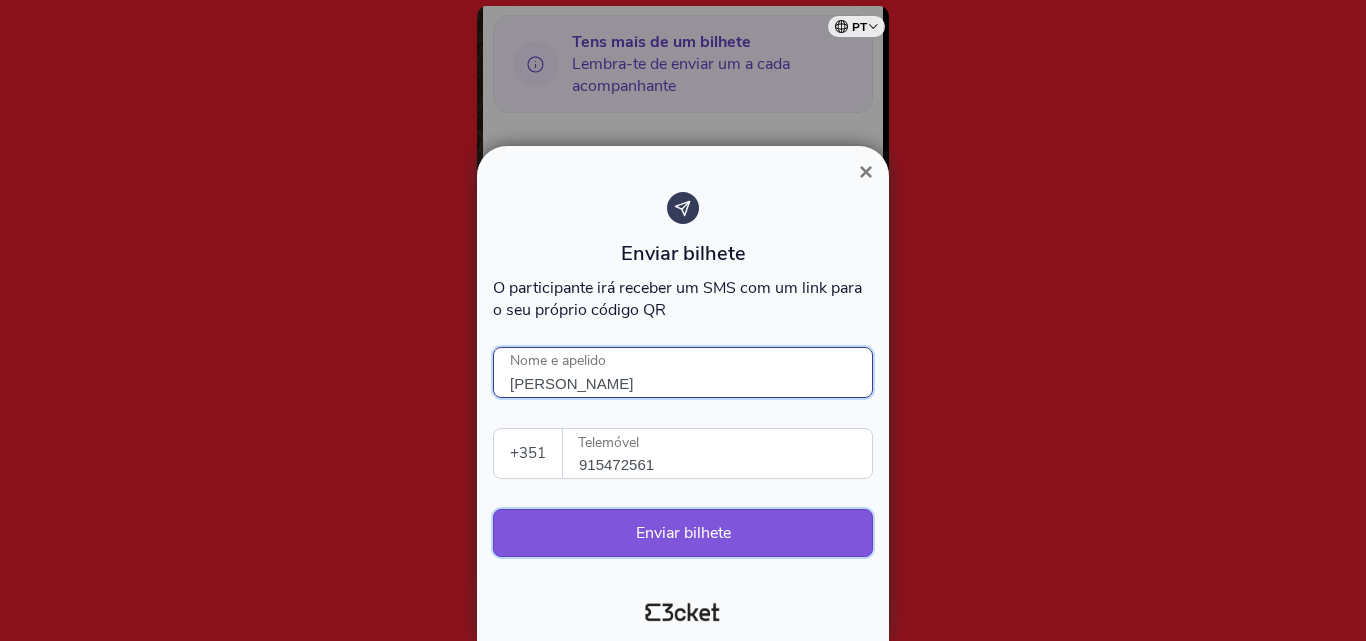 type on "nuno silva" 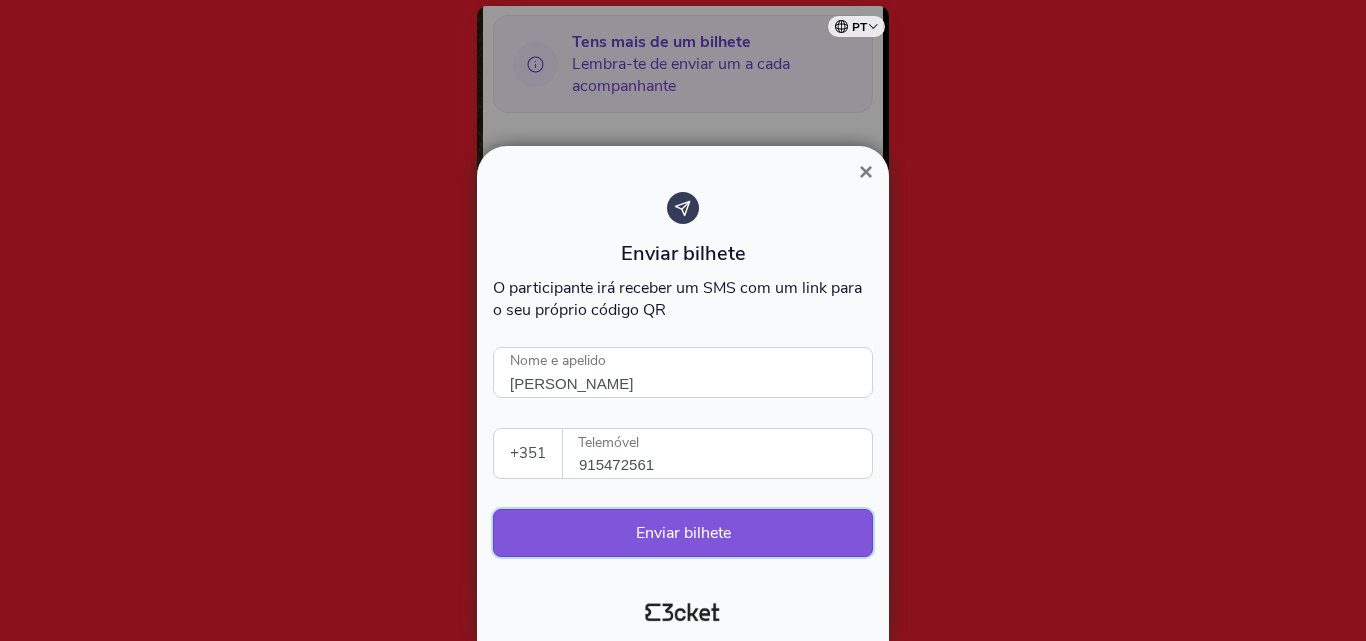 click on "Enviar bilhete" at bounding box center (683, 533) 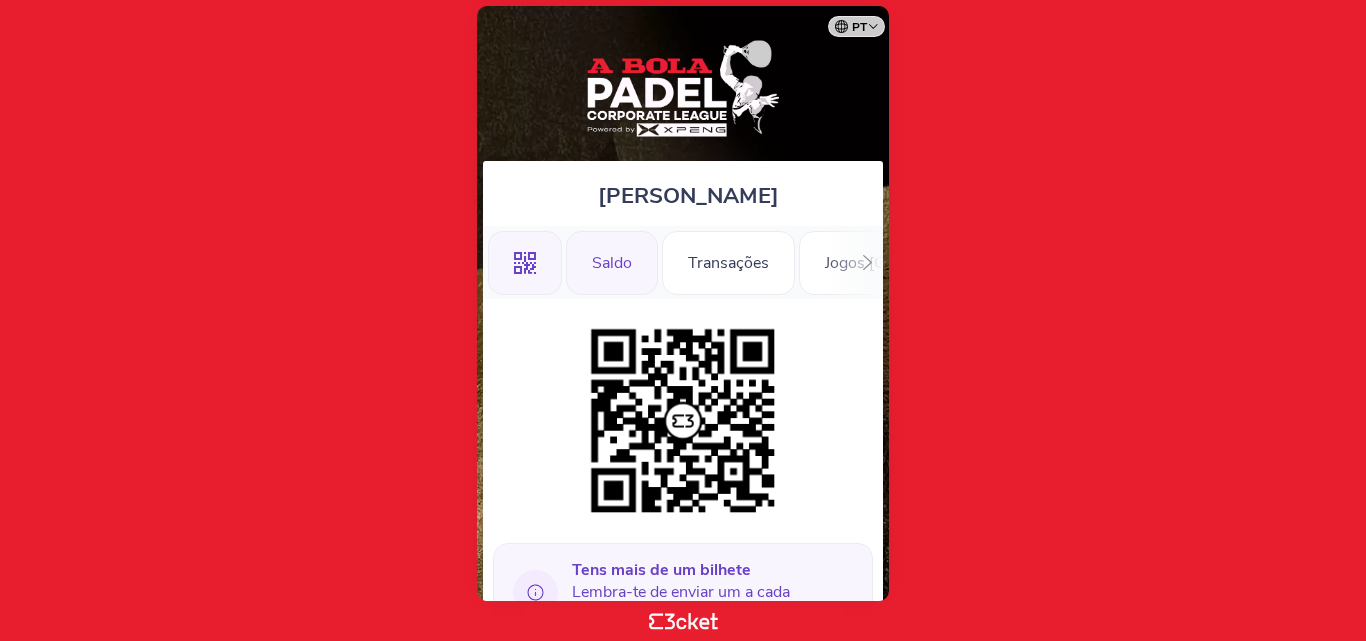 scroll, scrollTop: 0, scrollLeft: 0, axis: both 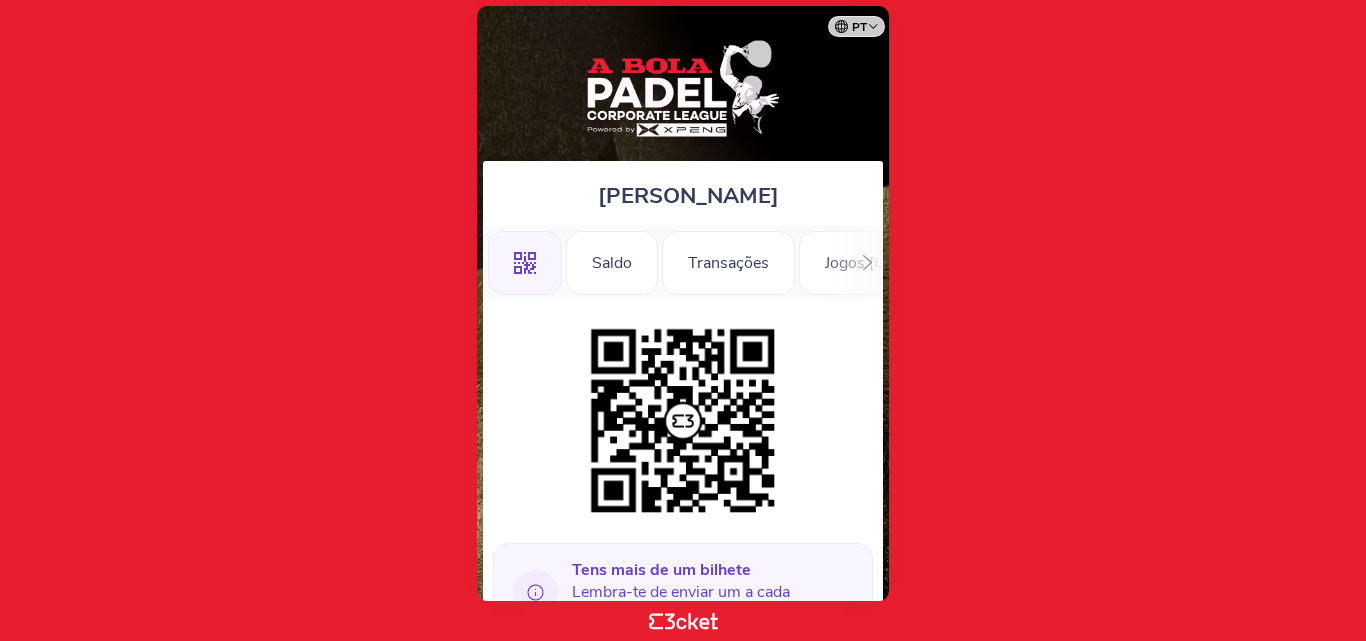 click on ".st0{fill-rule:evenodd;clip-rule:evenodd;}" at bounding box center [525, 263] 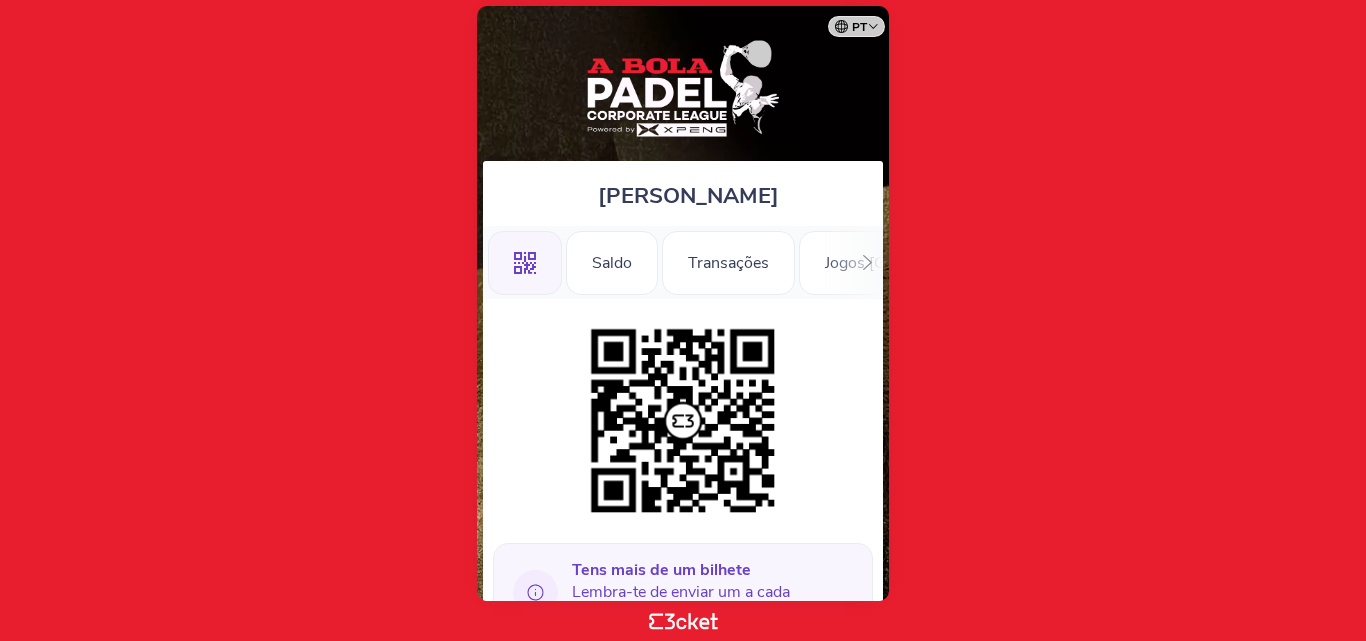 scroll, scrollTop: 0, scrollLeft: 0, axis: both 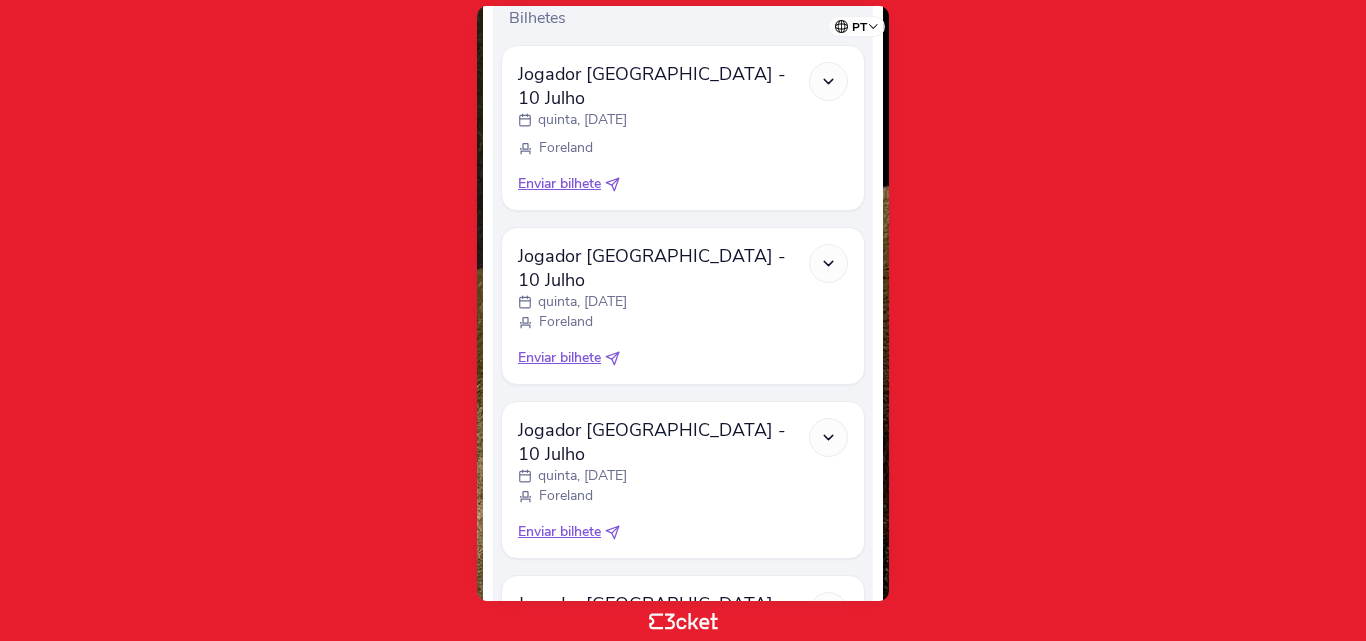 click on "Enviar bilhete" at bounding box center (559, 358) 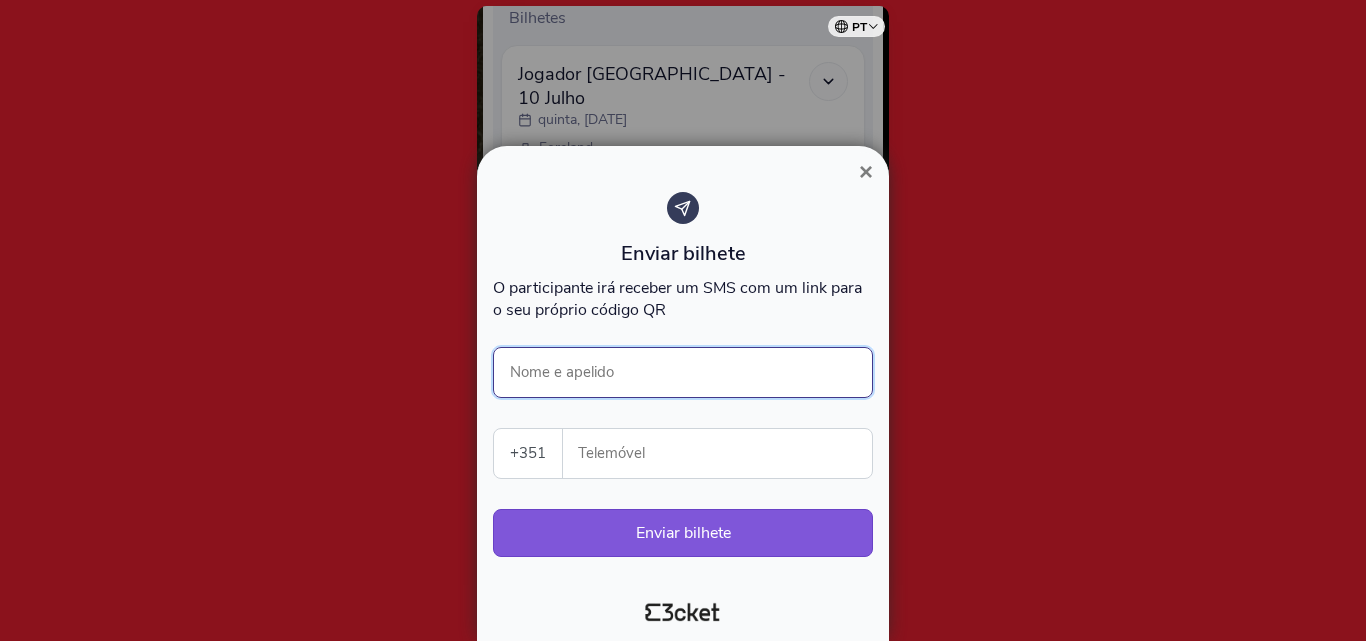 click on "Nome e apelido" at bounding box center (683, 372) 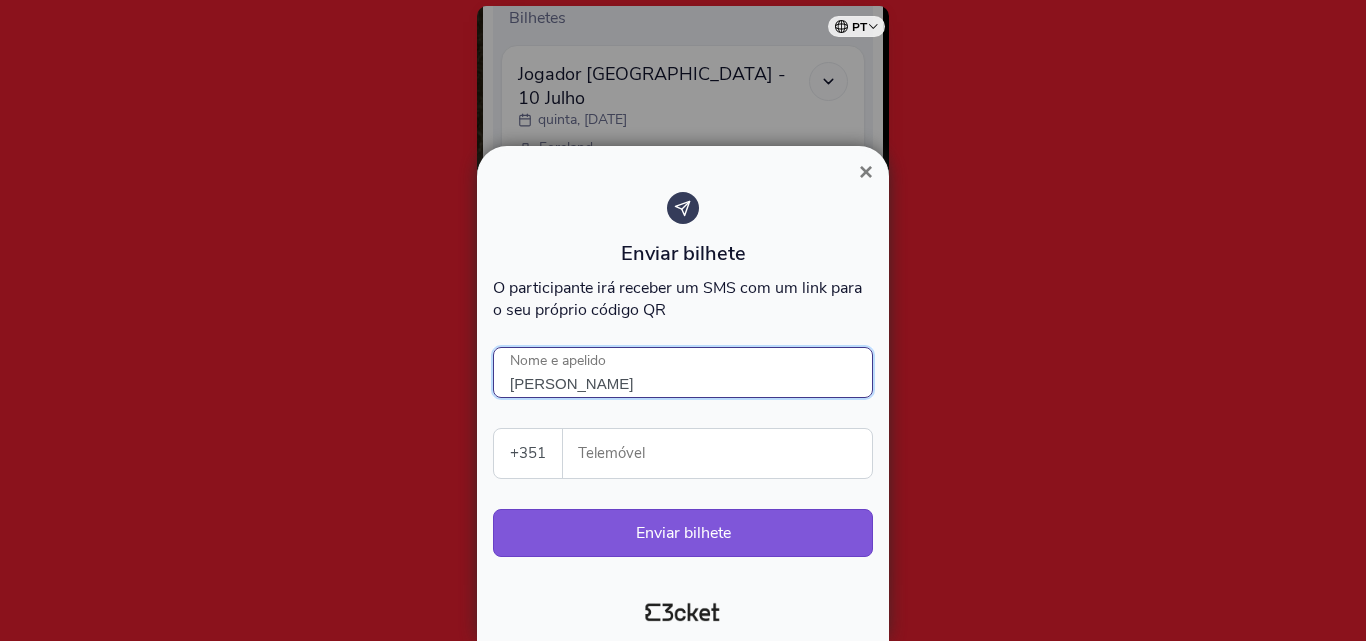 type on "alexandre soleiro" 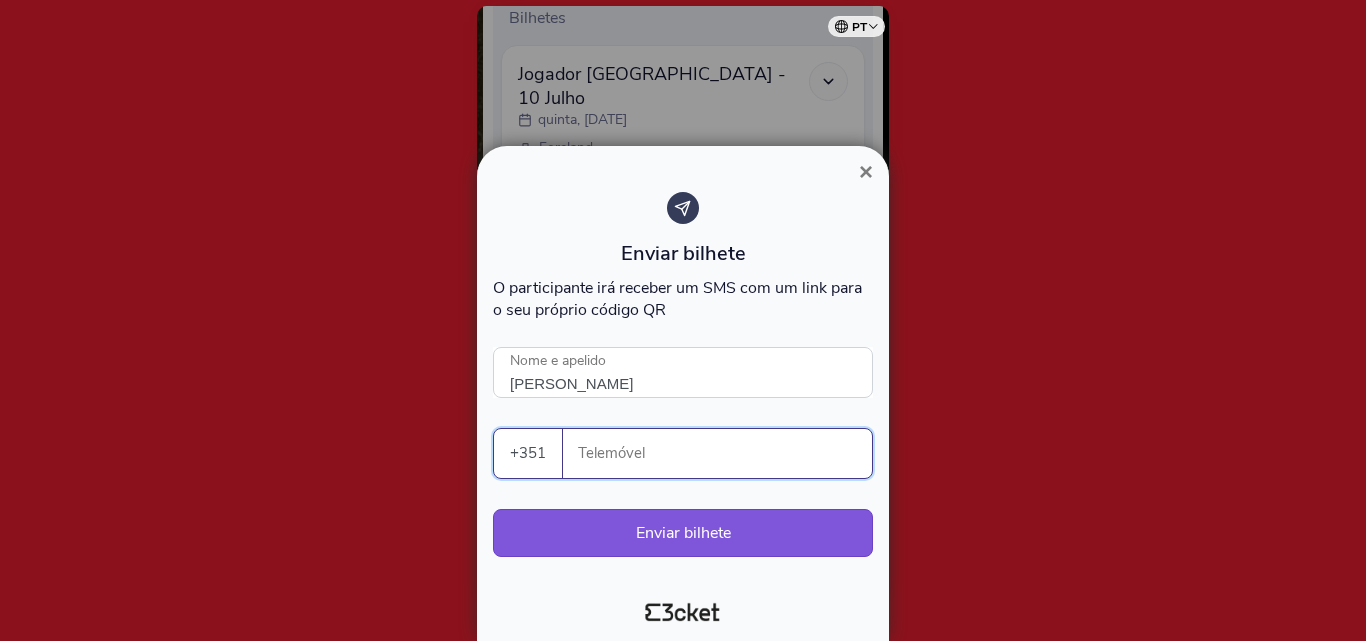 click on "Telemóvel" at bounding box center (725, 453) 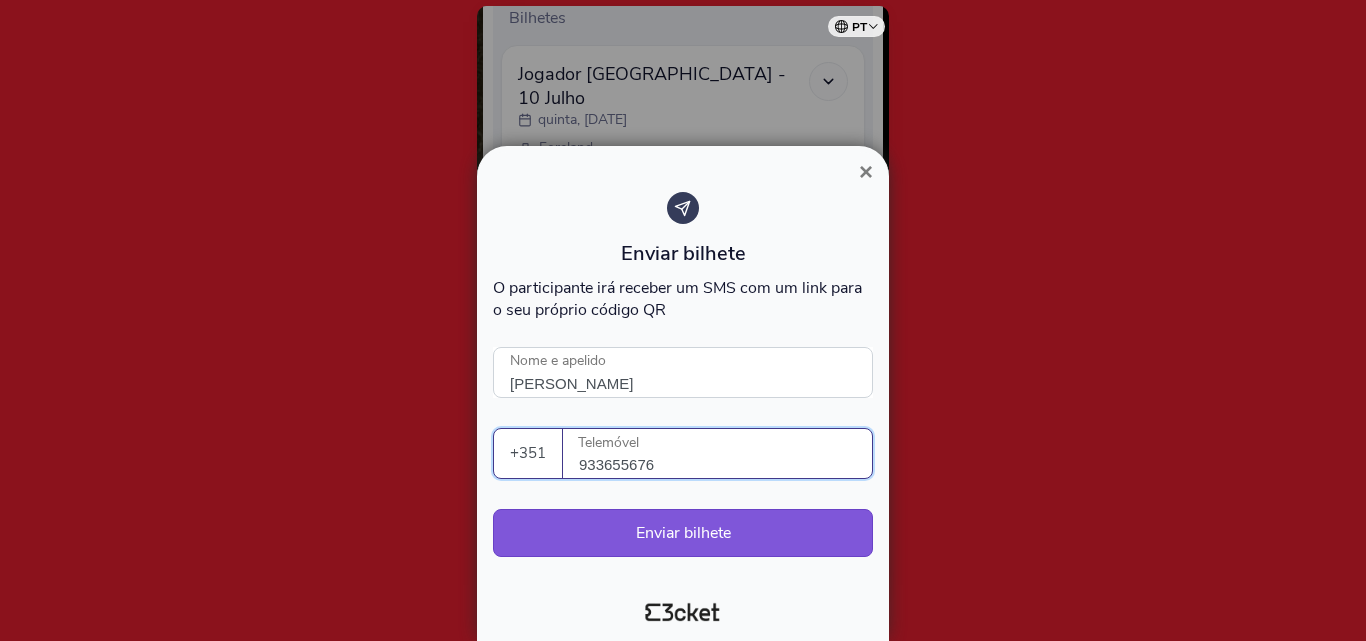 type on "933655676" 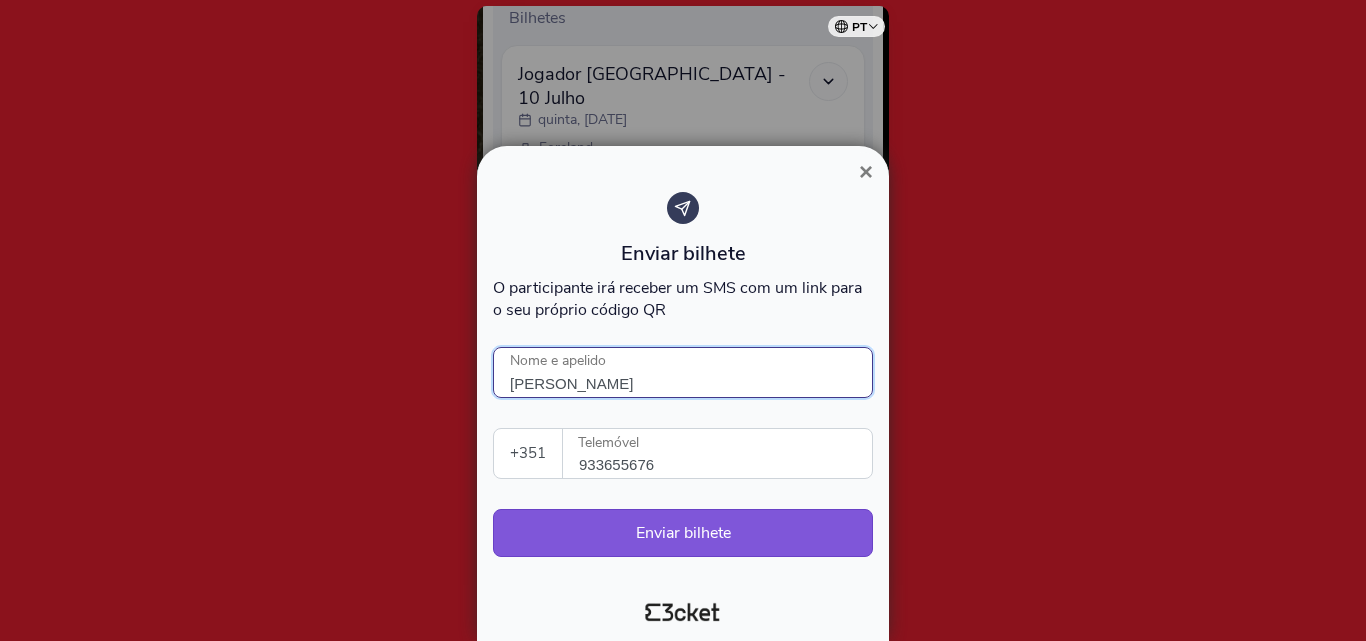 click on "alexandre soleiro" at bounding box center [683, 372] 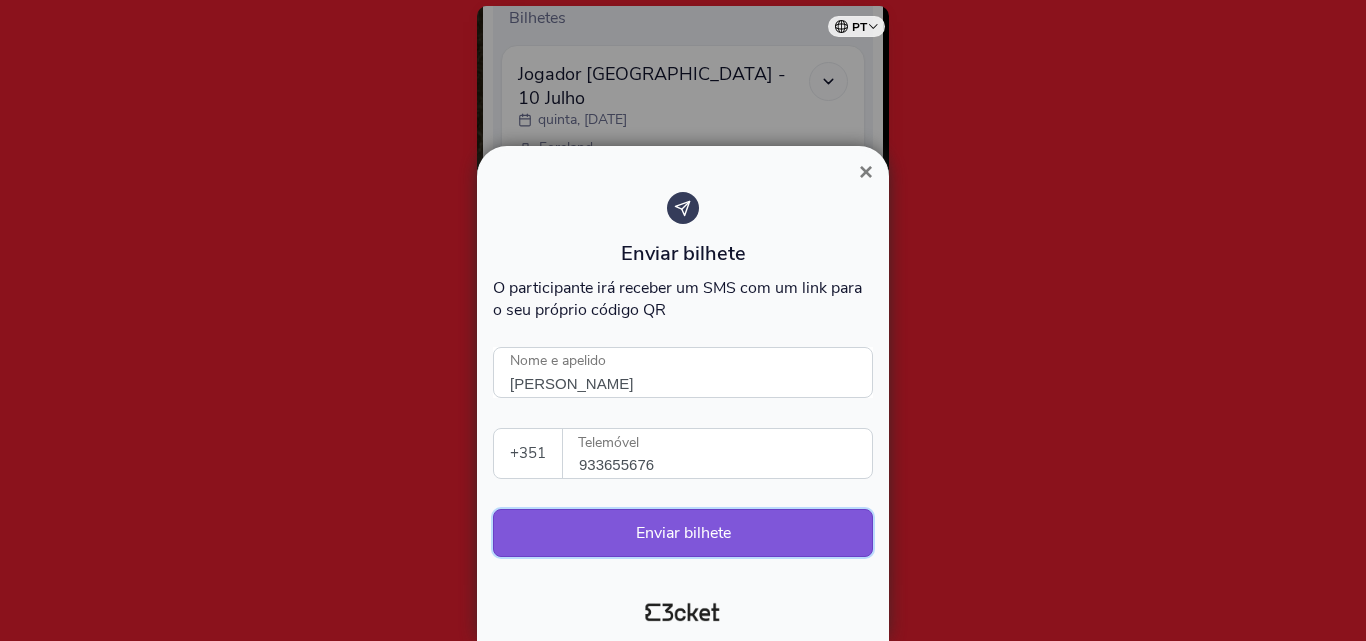 click on "Enviar bilhete" at bounding box center [683, 533] 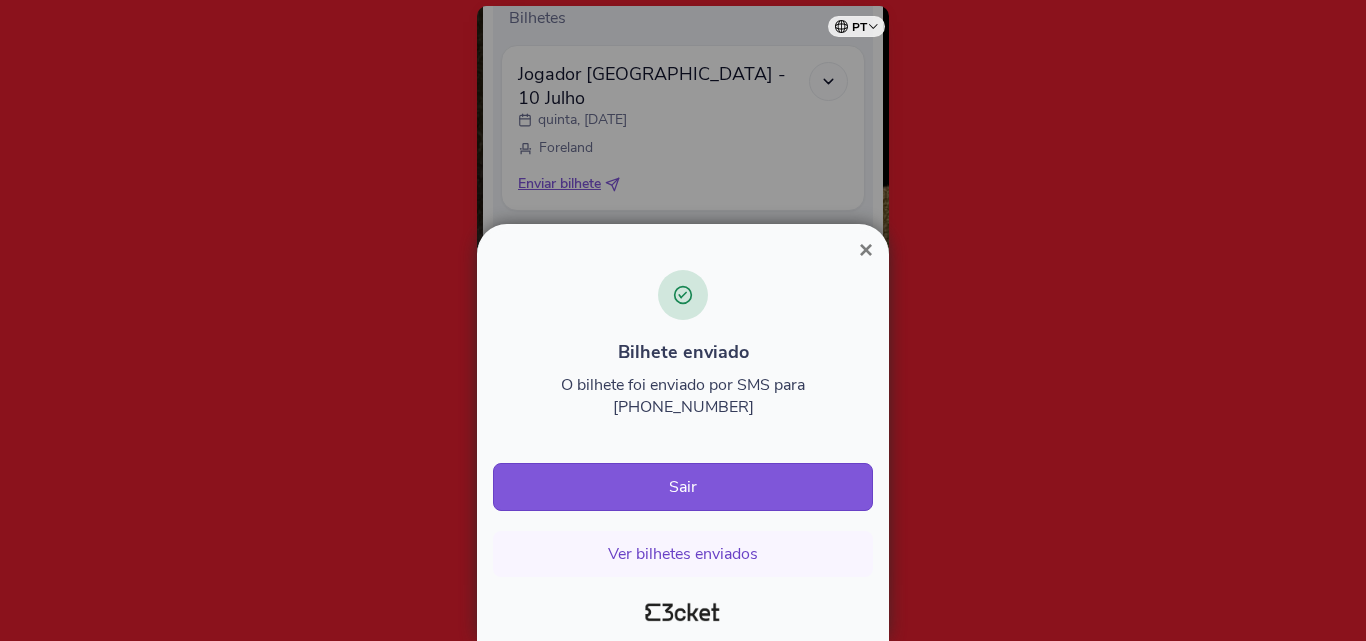 click on "×" at bounding box center [866, 249] 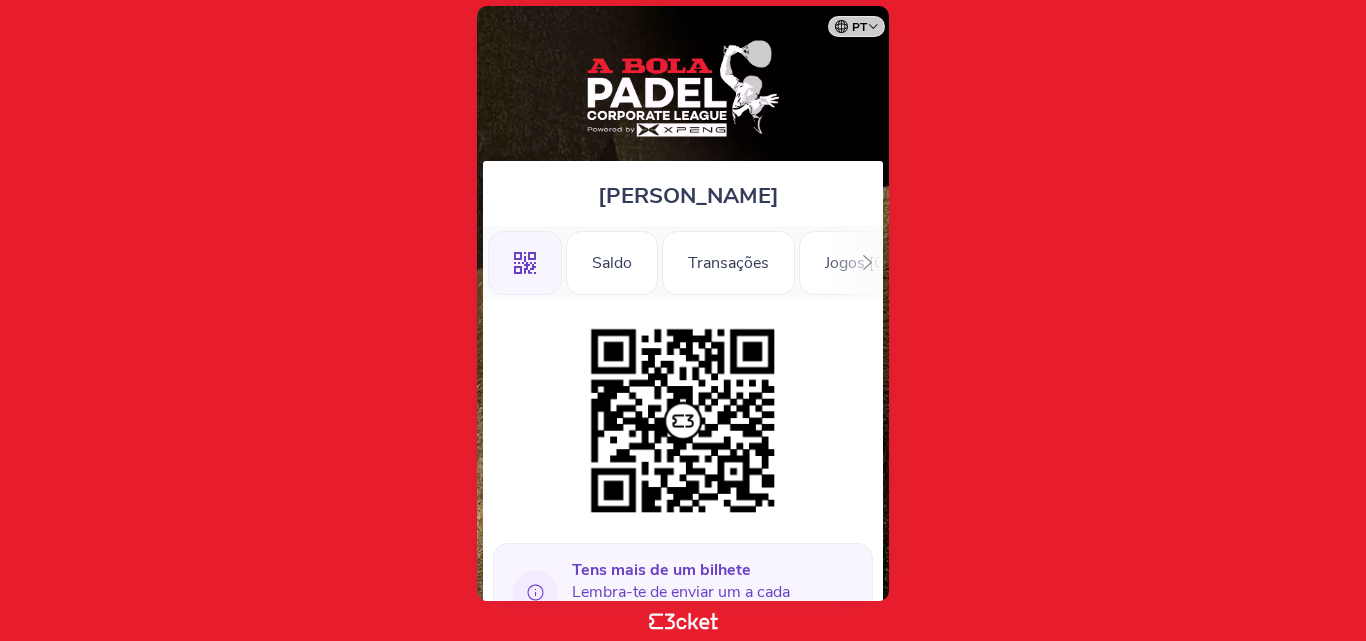 scroll, scrollTop: 0, scrollLeft: 0, axis: both 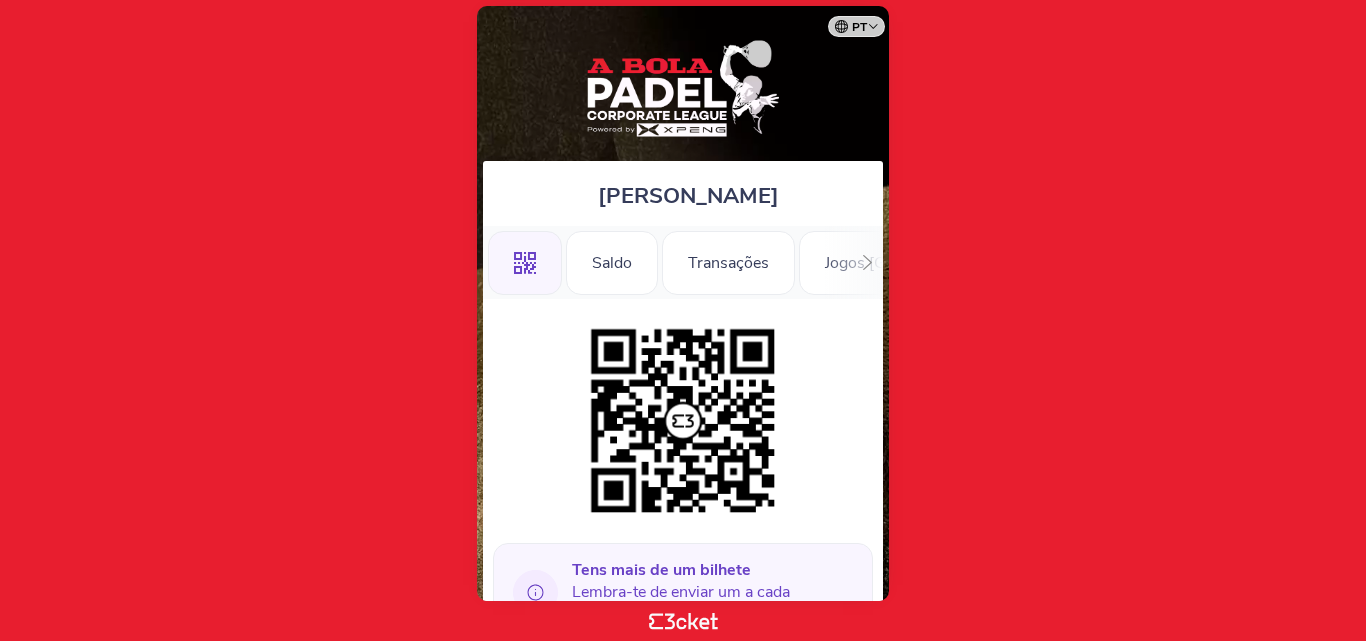 click on "pt
Português ([GEOGRAPHIC_DATA])
English
Español
Catalan
[DEMOGRAPHIC_DATA]
[PERSON_NAME]
.st0{fill-rule:evenodd;clip-rule:evenodd;}
[GEOGRAPHIC_DATA]
Transações
Jogos [GEOGRAPHIC_DATA]" at bounding box center [683, 320] 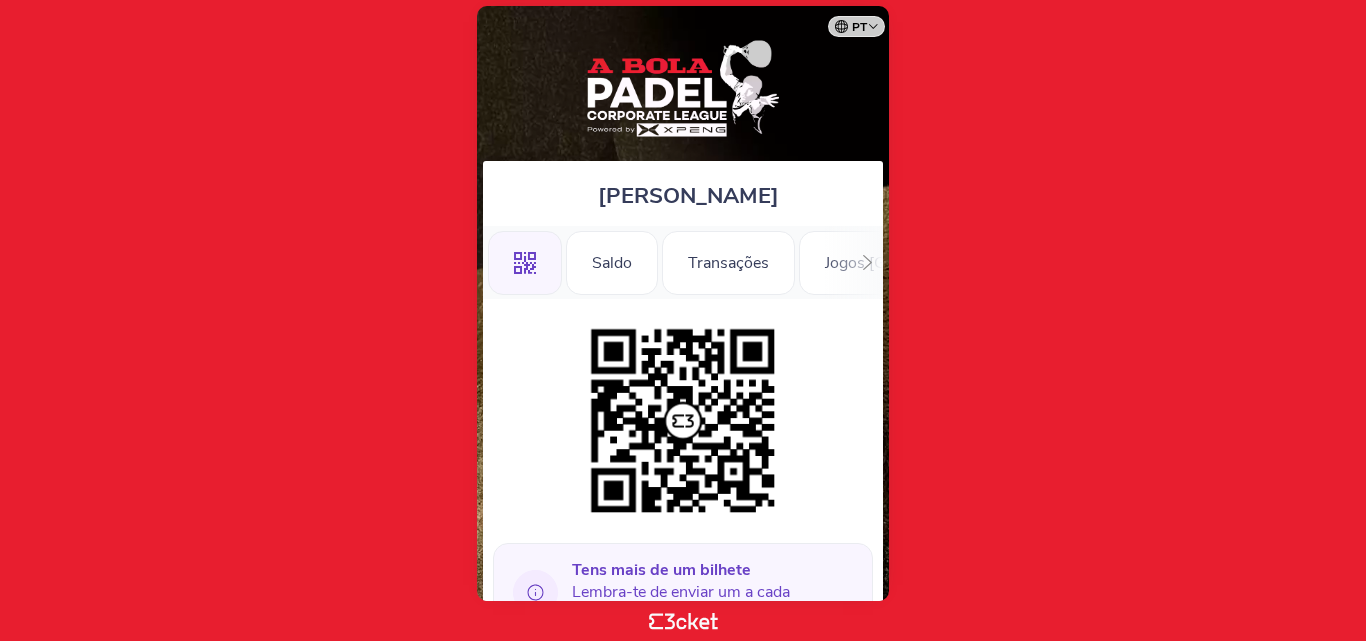 scroll, scrollTop: 0, scrollLeft: 0, axis: both 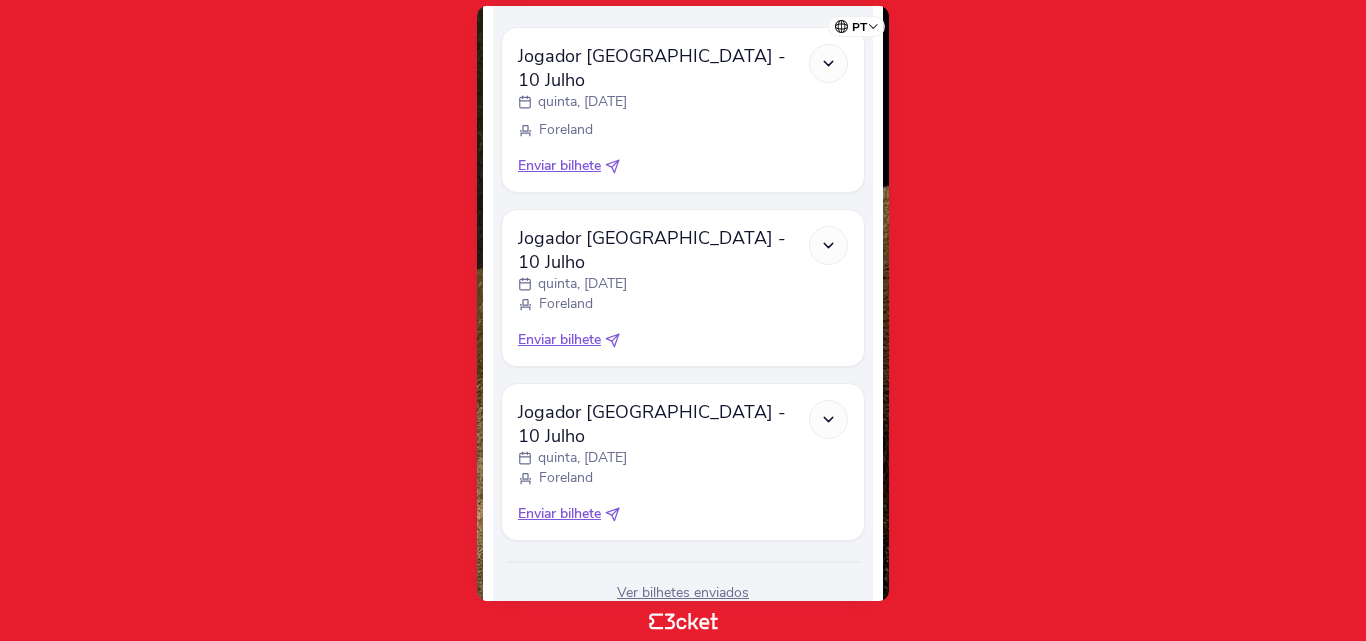 click on "Enviar bilhete" at bounding box center (559, 514) 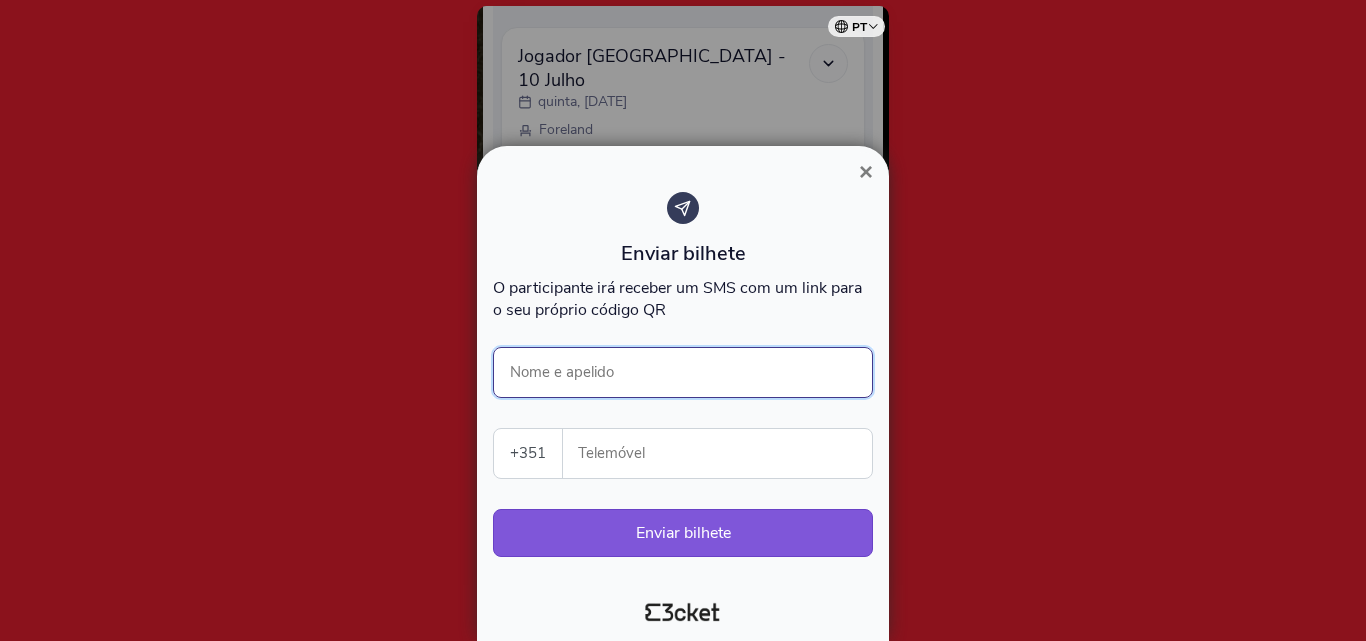 click on "Nome e apelido" at bounding box center [683, 372] 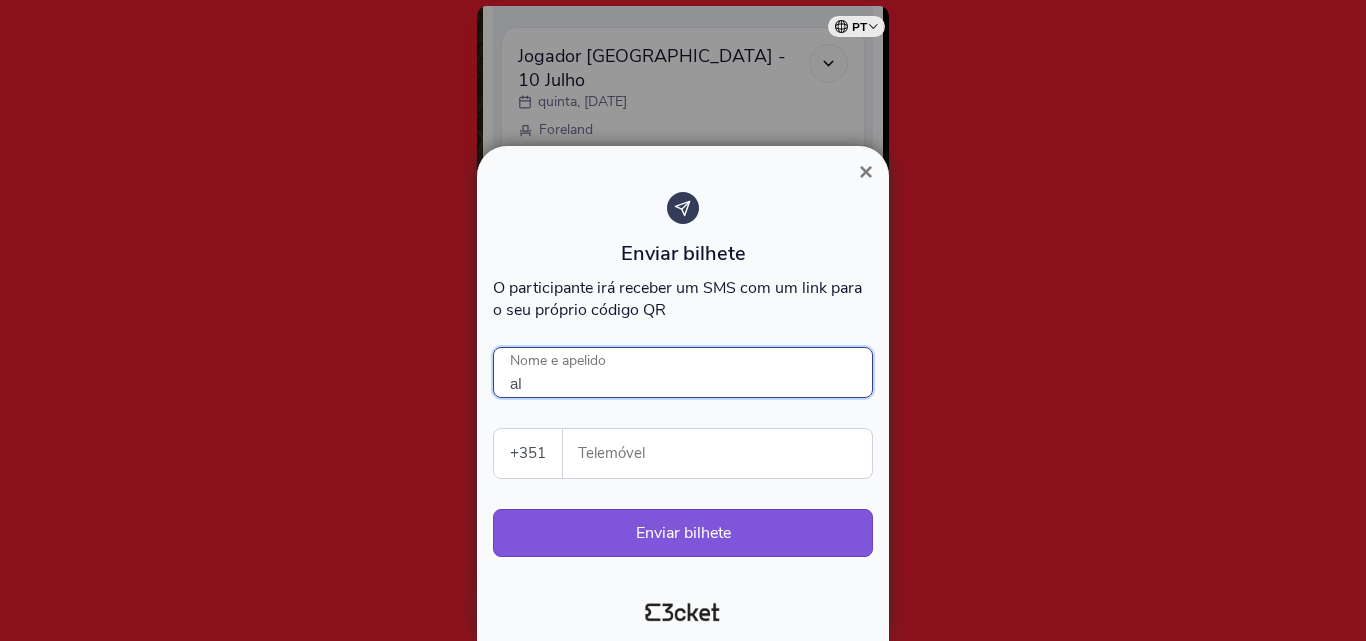 type on "a" 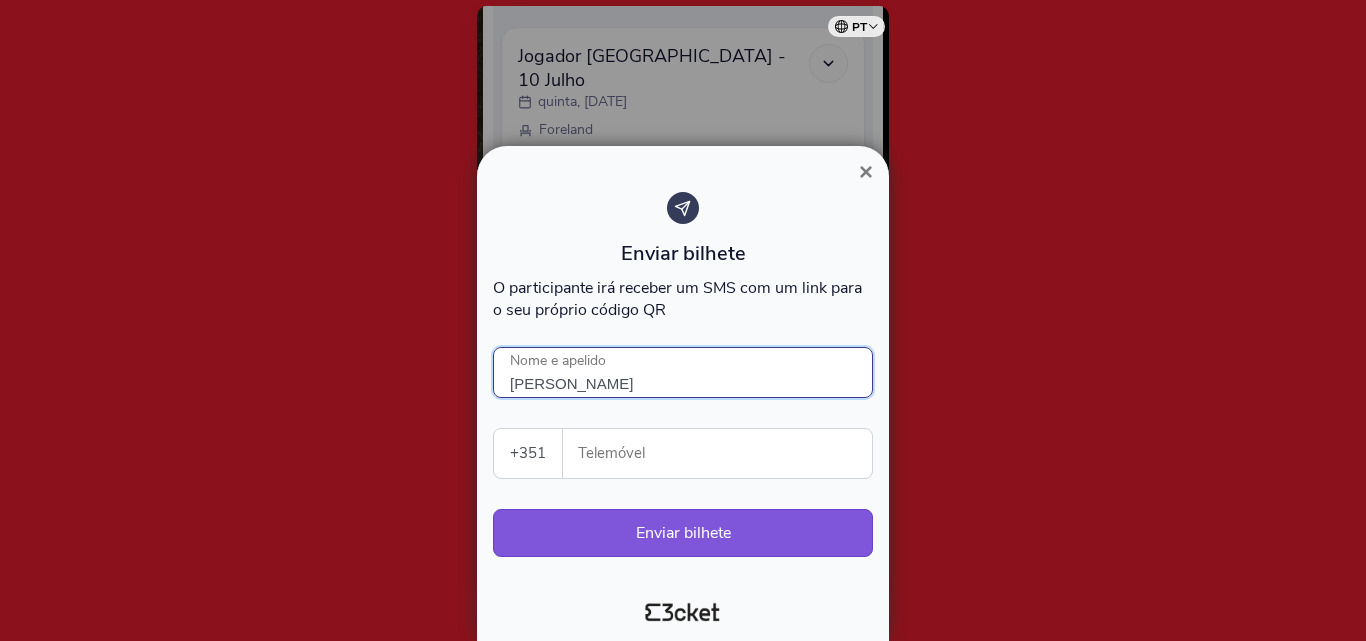 type on "gonçalo reis" 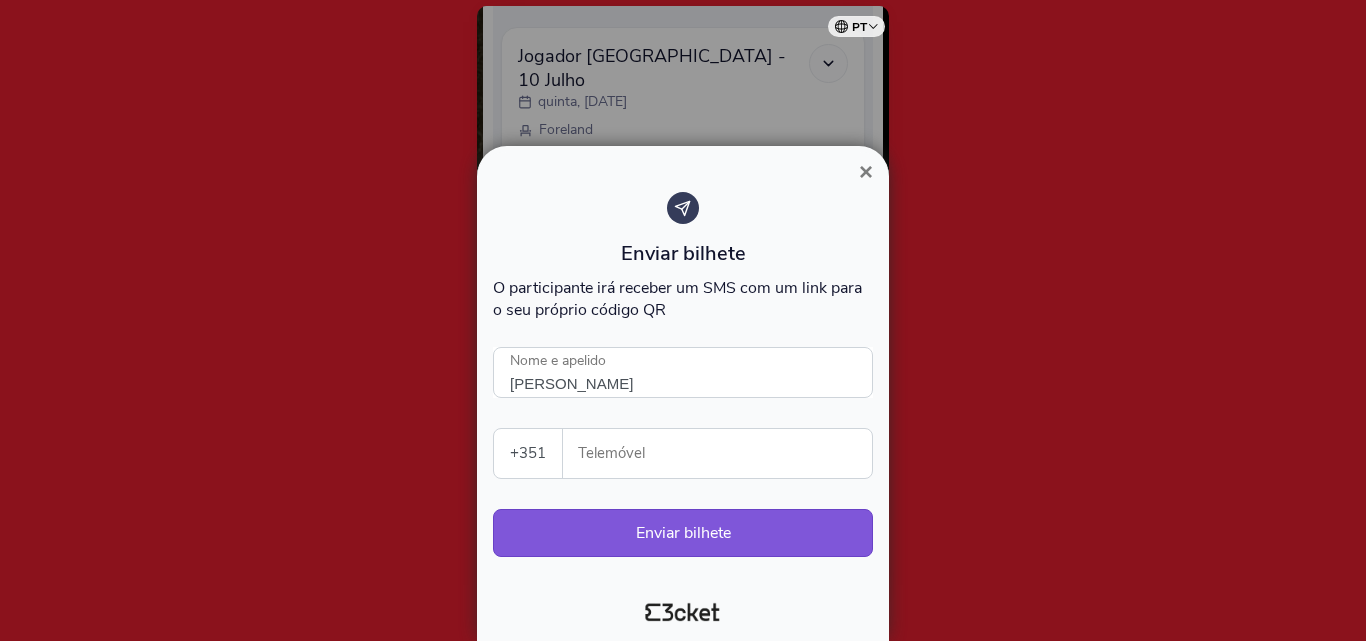 click on "Telemóvel" at bounding box center (725, 453) 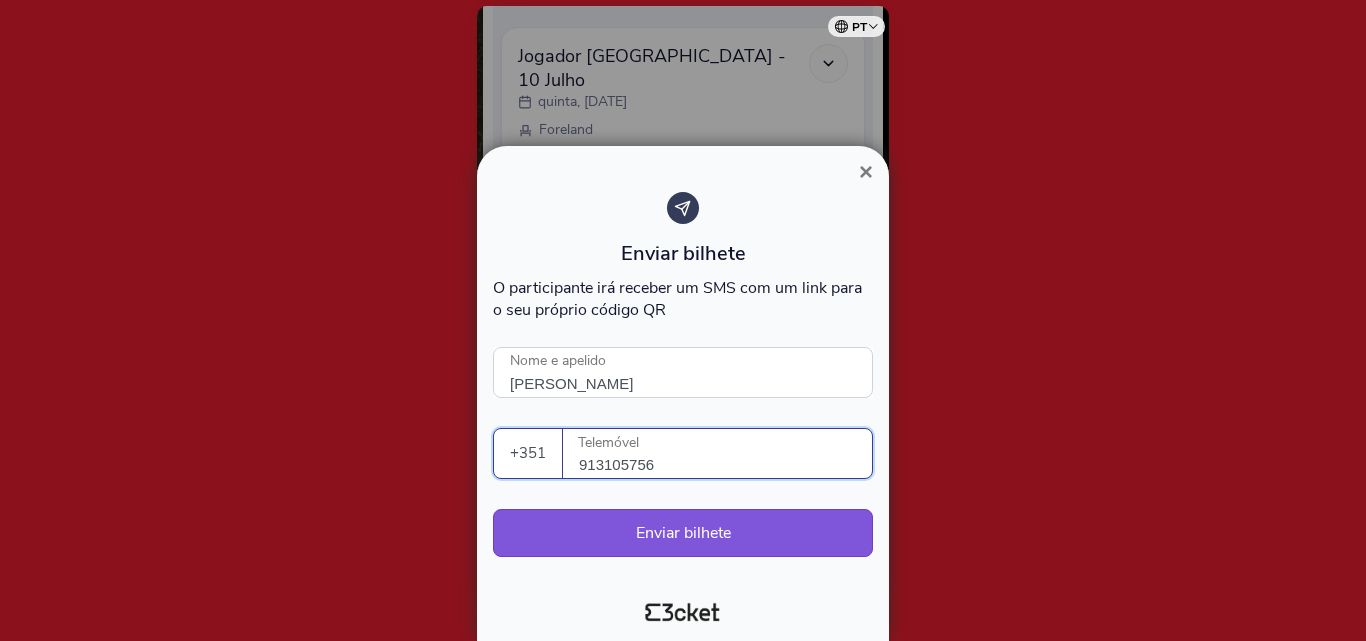 type on "913105756" 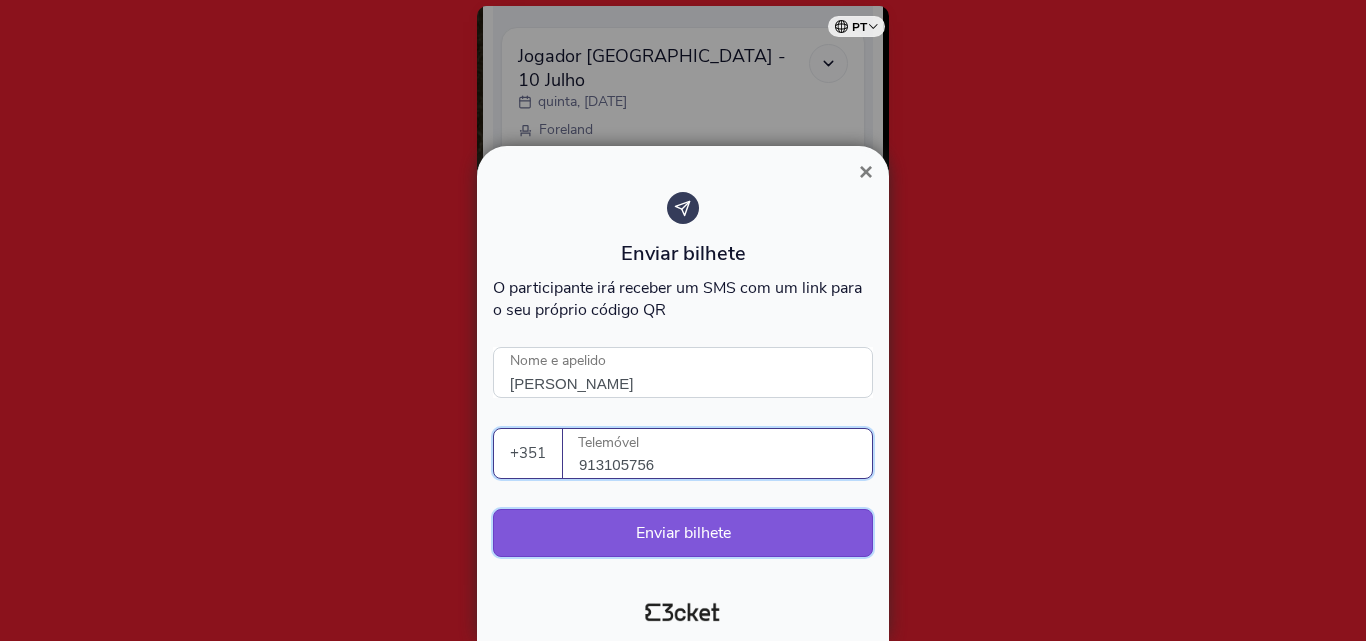 click on "Enviar bilhete" at bounding box center (683, 533) 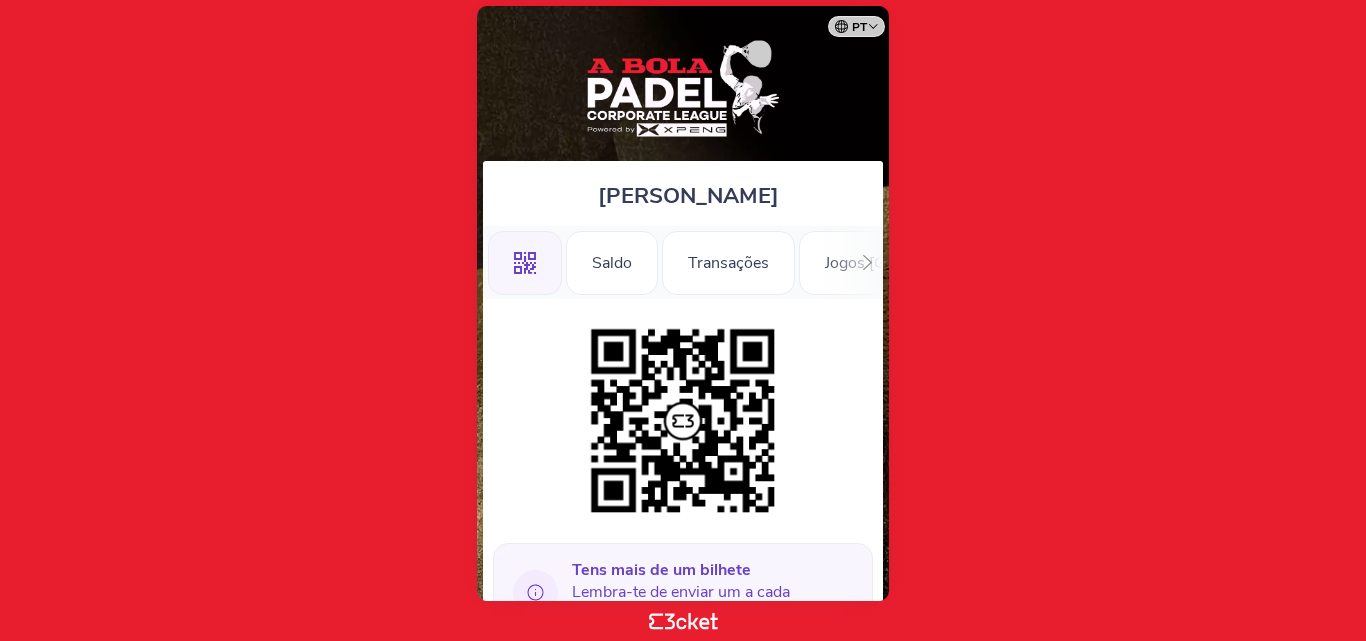 scroll, scrollTop: 0, scrollLeft: 0, axis: both 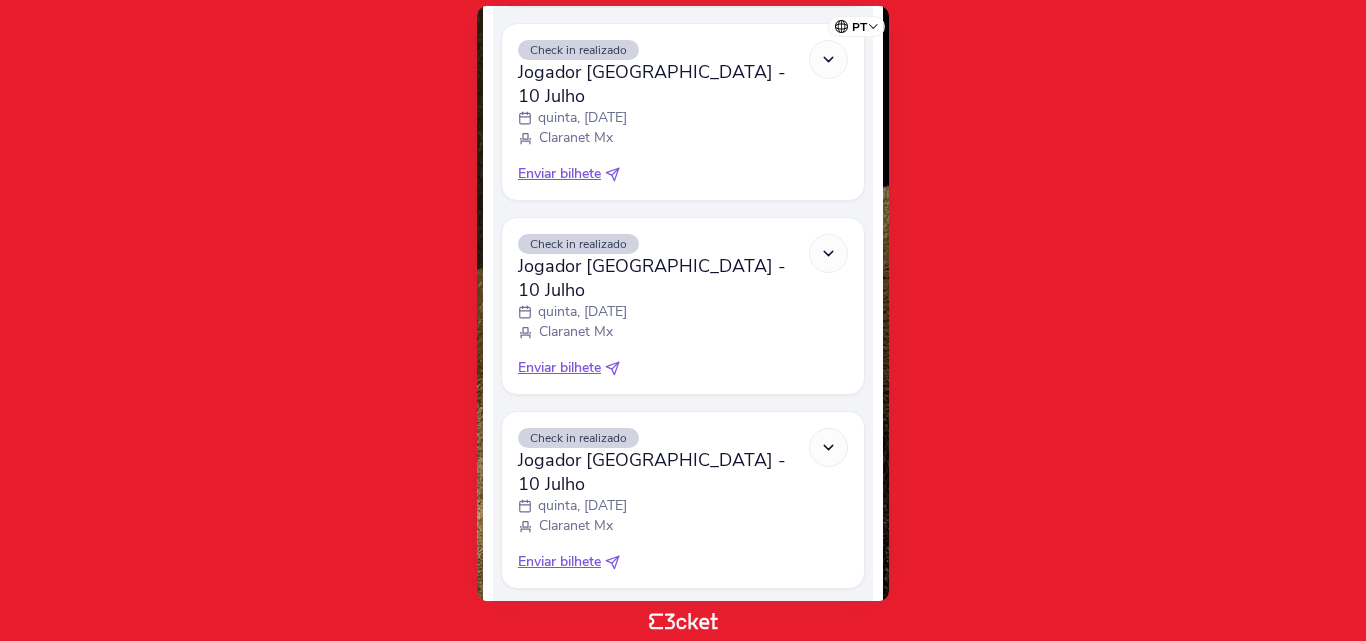 click at bounding box center (828, 447) 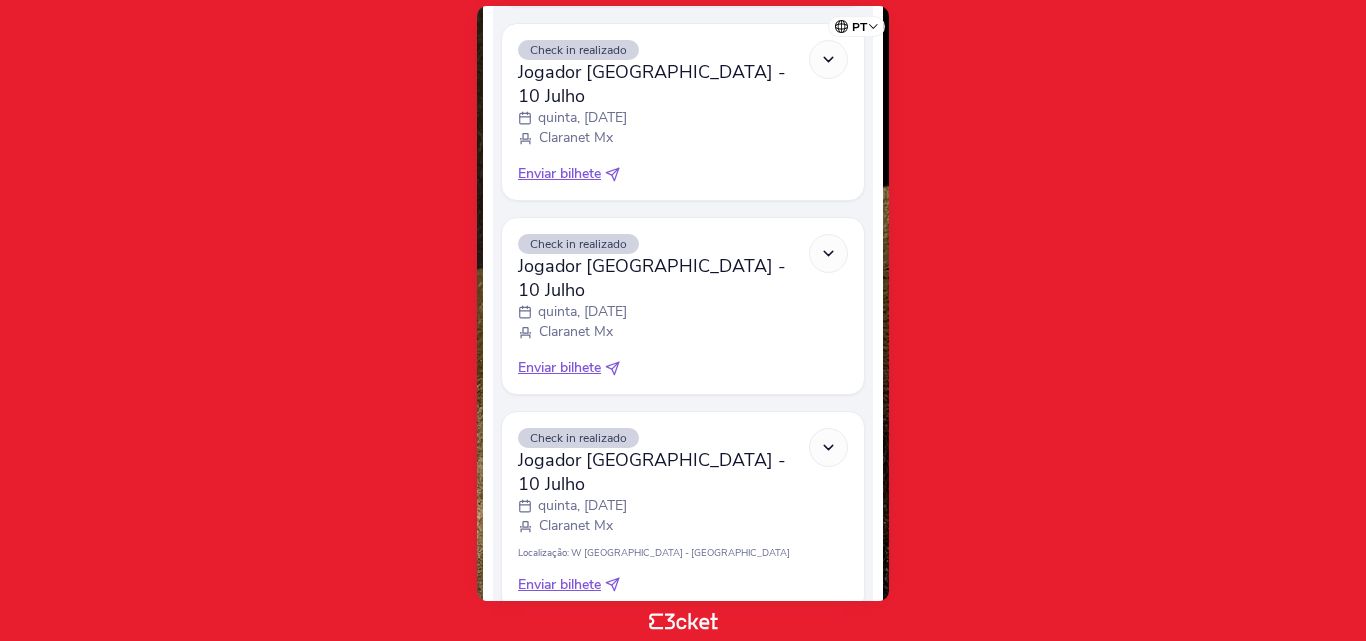 click on "Enviar bilhete" at bounding box center (559, 585) 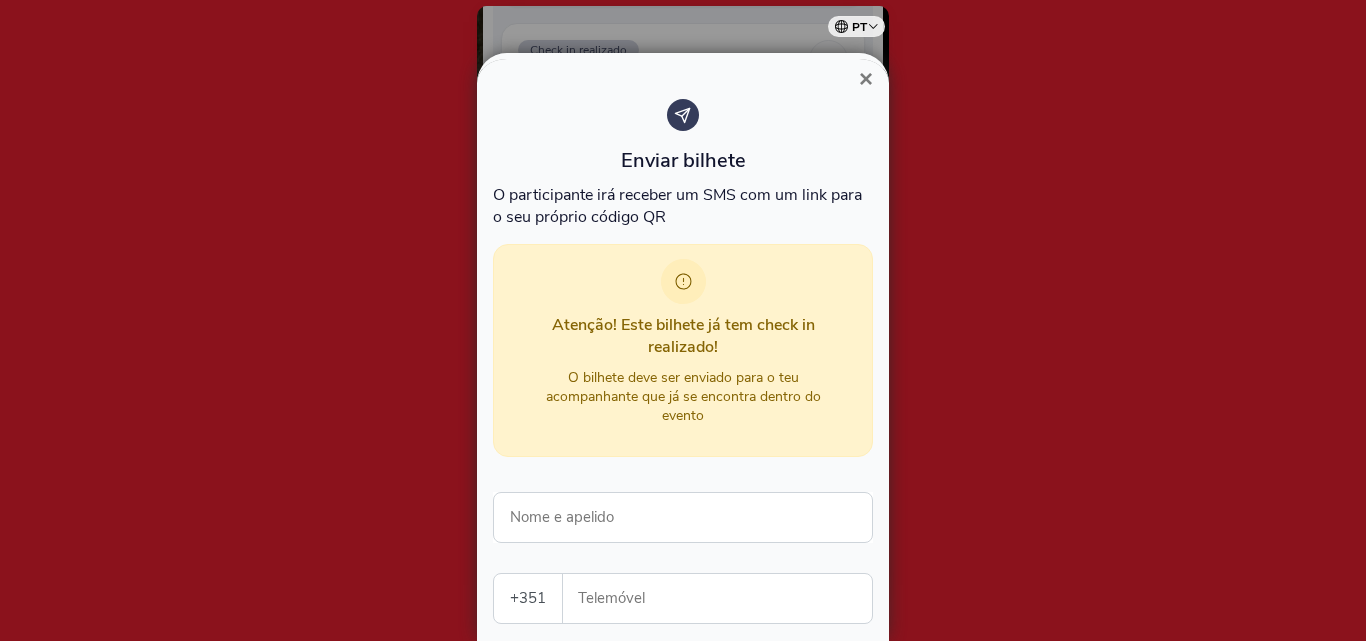 click on "×" at bounding box center [866, 78] 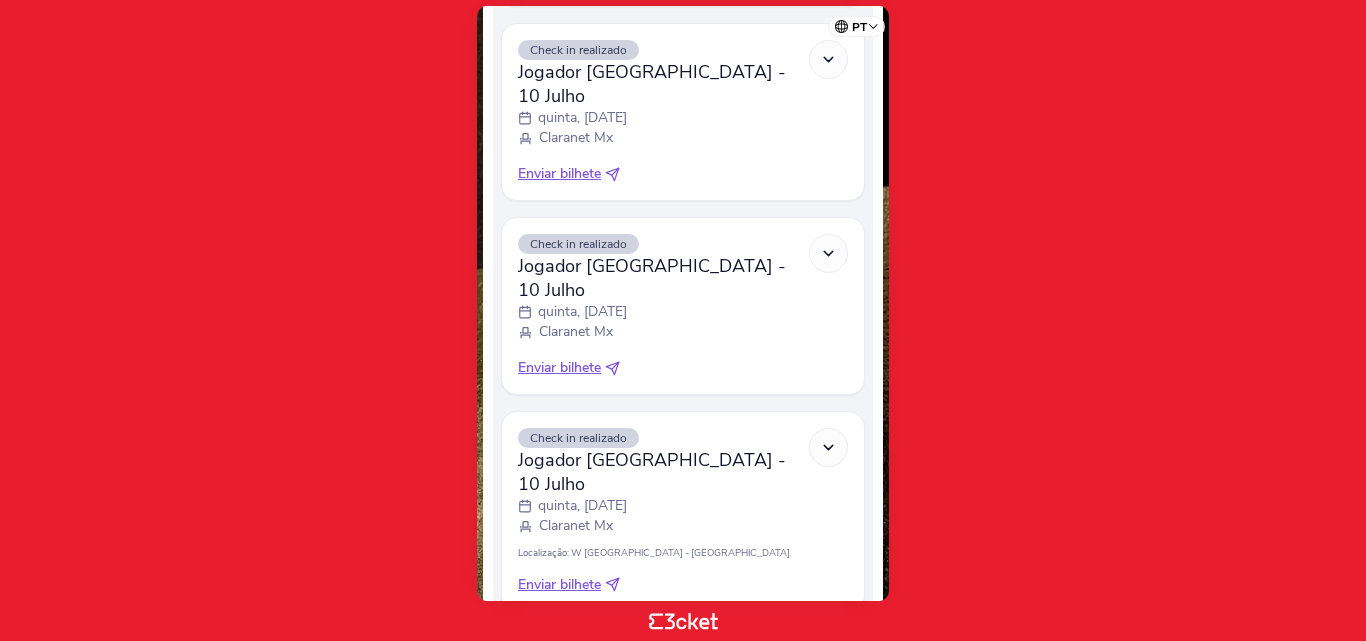 click on "Enviar bilhete" at bounding box center (559, 368) 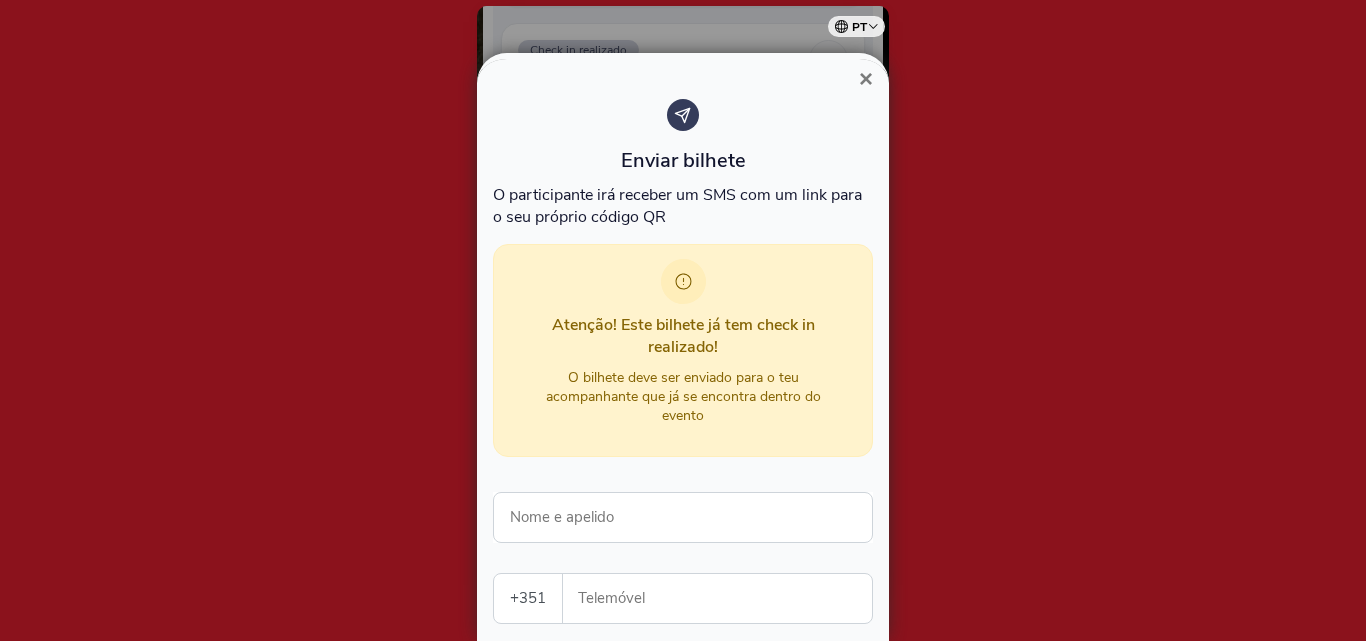 click on "×" at bounding box center [866, 78] 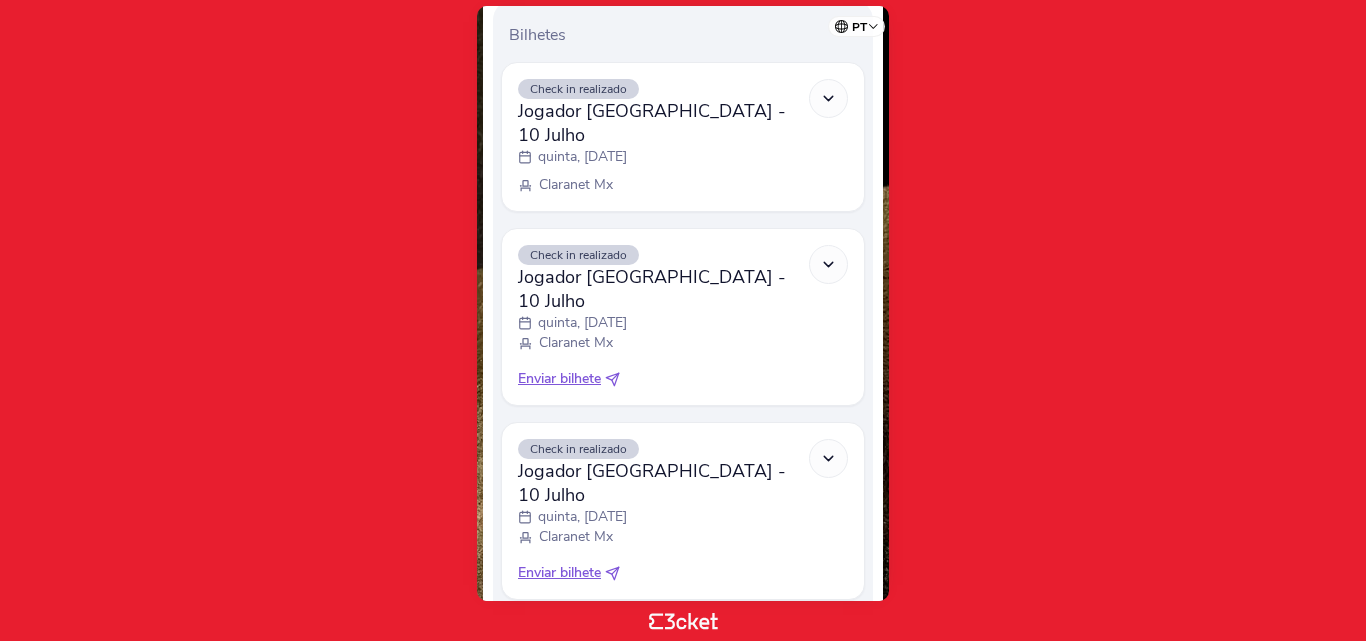 scroll, scrollTop: 682, scrollLeft: 0, axis: vertical 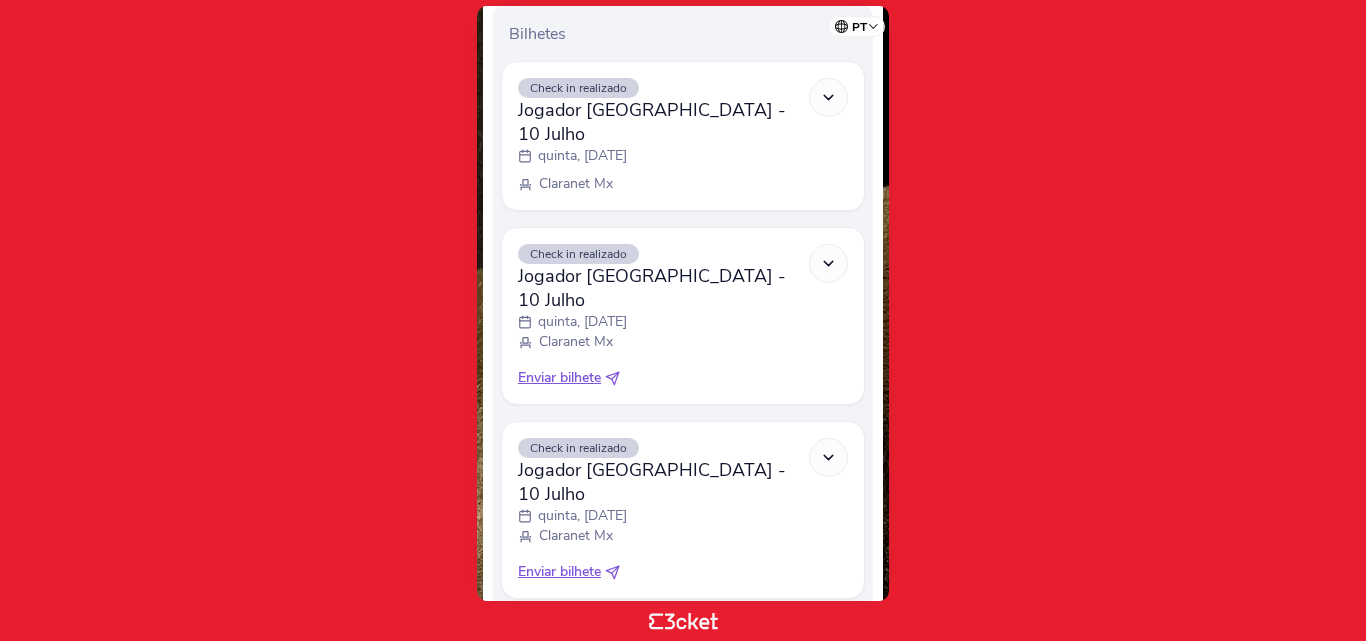 click on "Enviar bilhete" at bounding box center [559, 378] 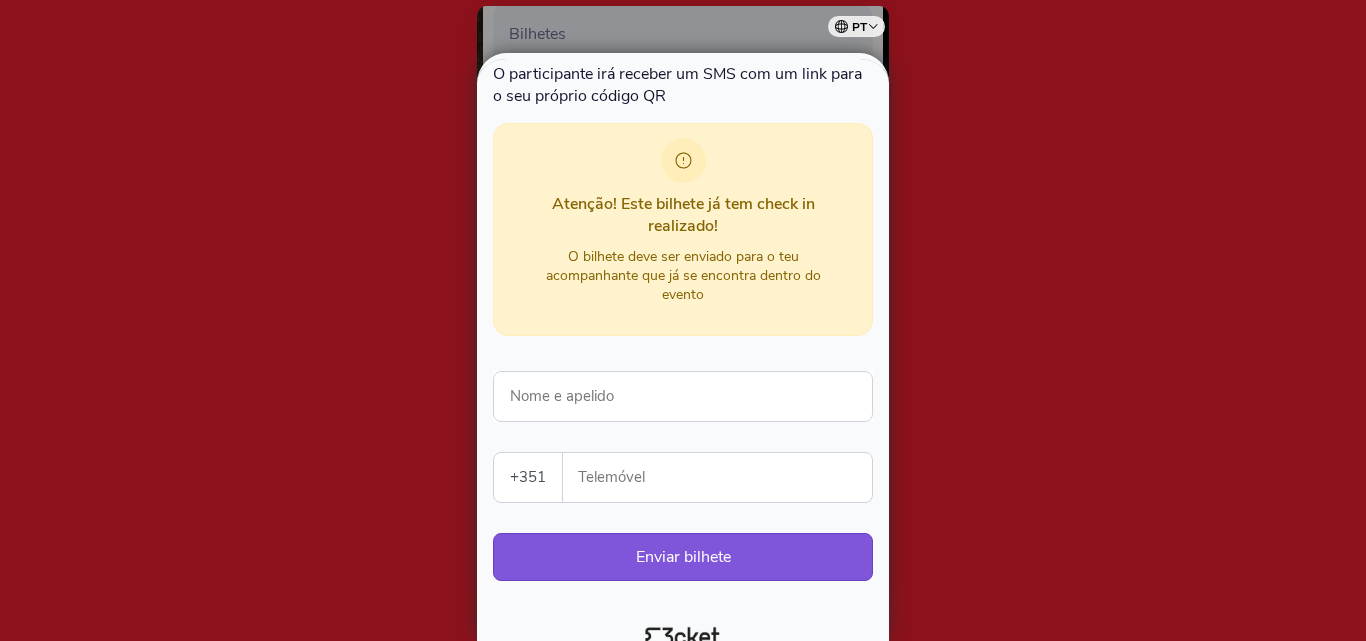 scroll, scrollTop: 145, scrollLeft: 0, axis: vertical 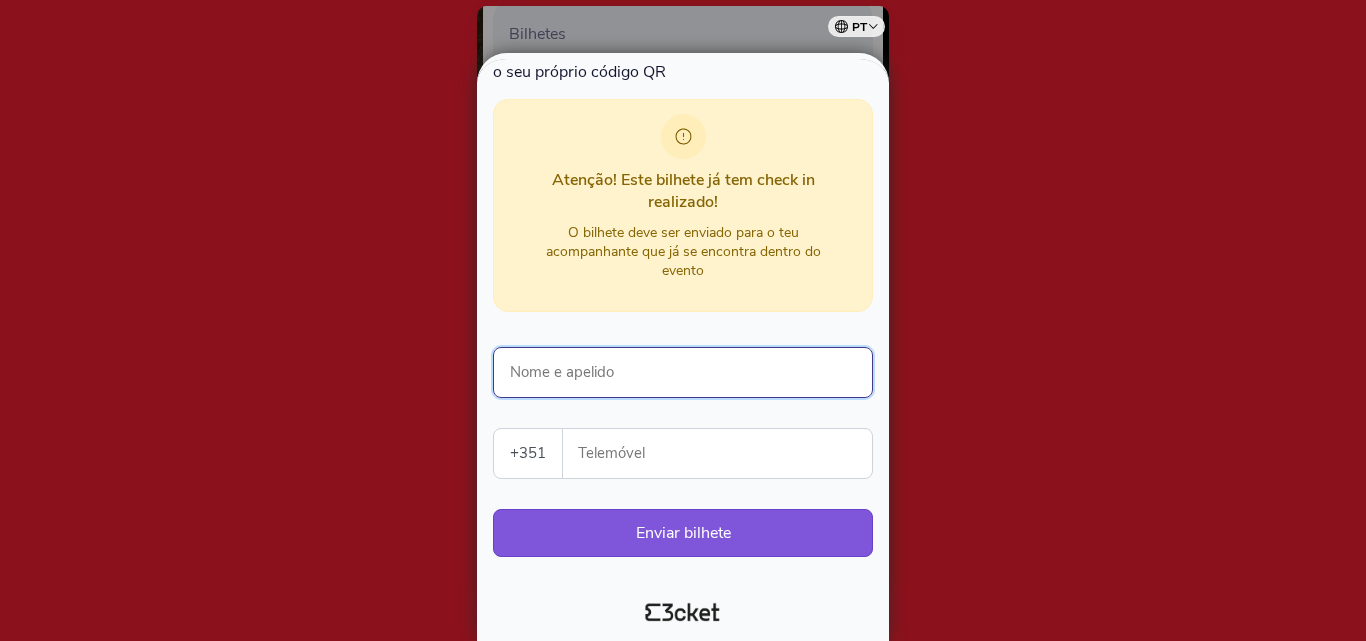 click on "Nome e apelido" at bounding box center (683, 372) 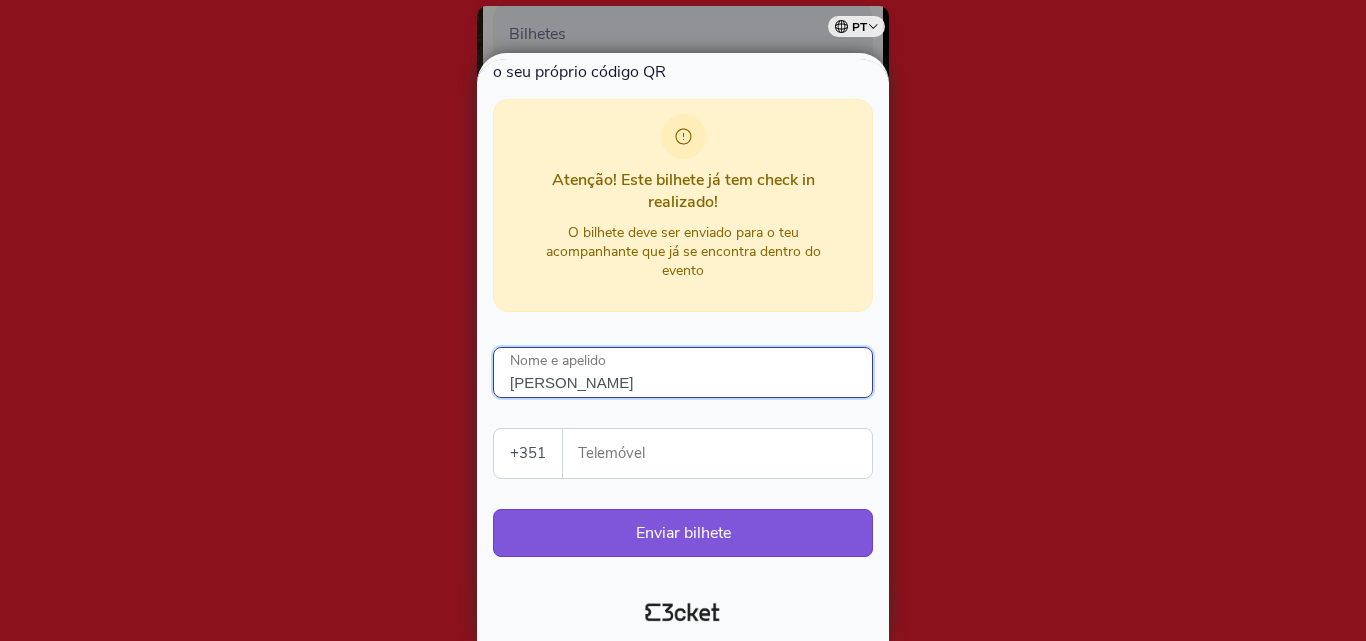 type on "armindo dias" 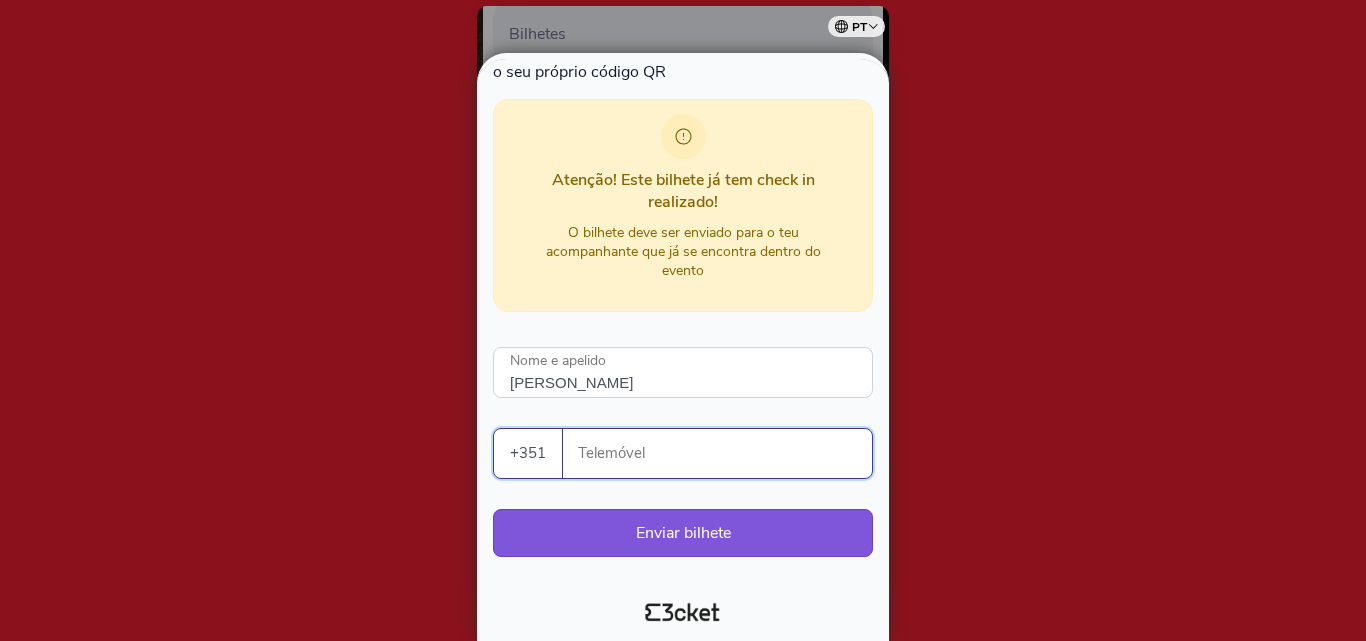 click on "Telemóvel" at bounding box center (725, 453) 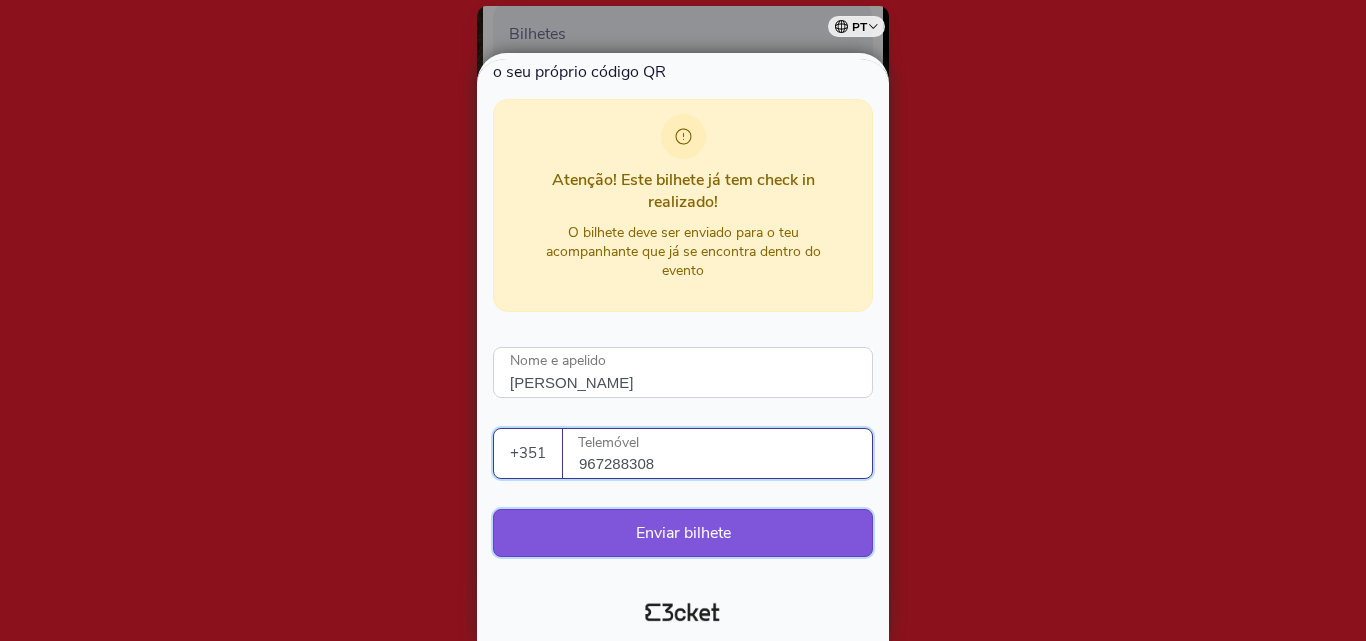 type on "967288308" 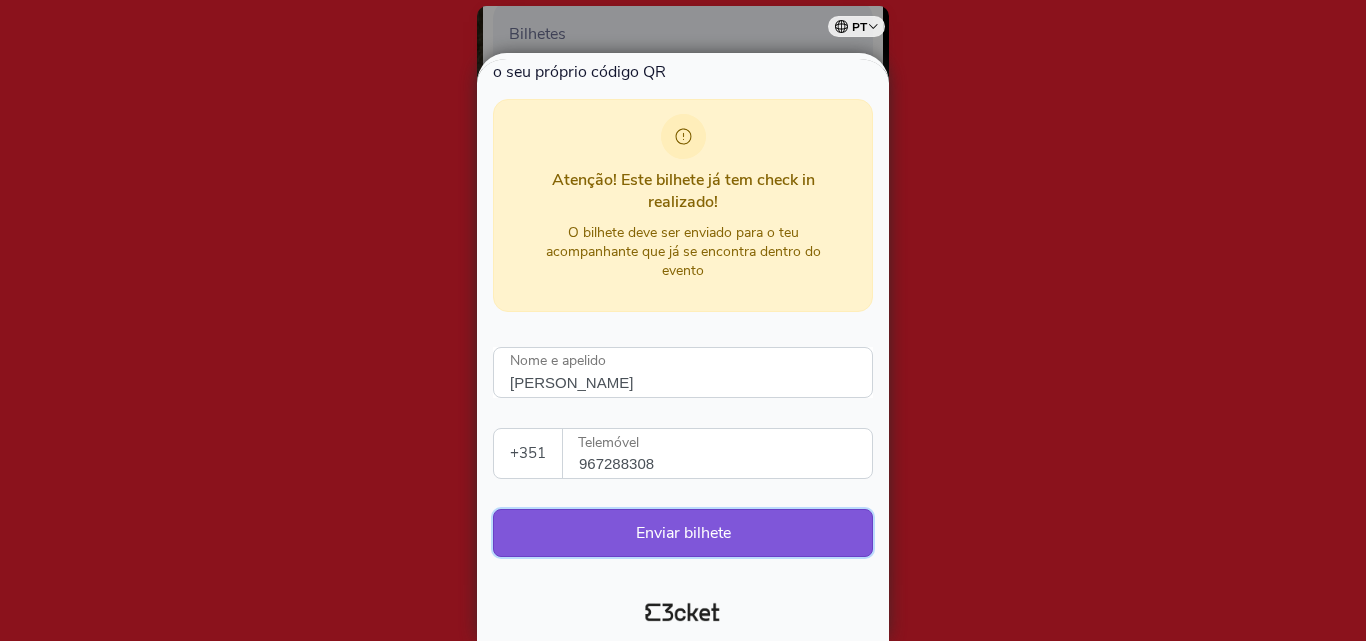click on "Enviar bilhete" at bounding box center [683, 533] 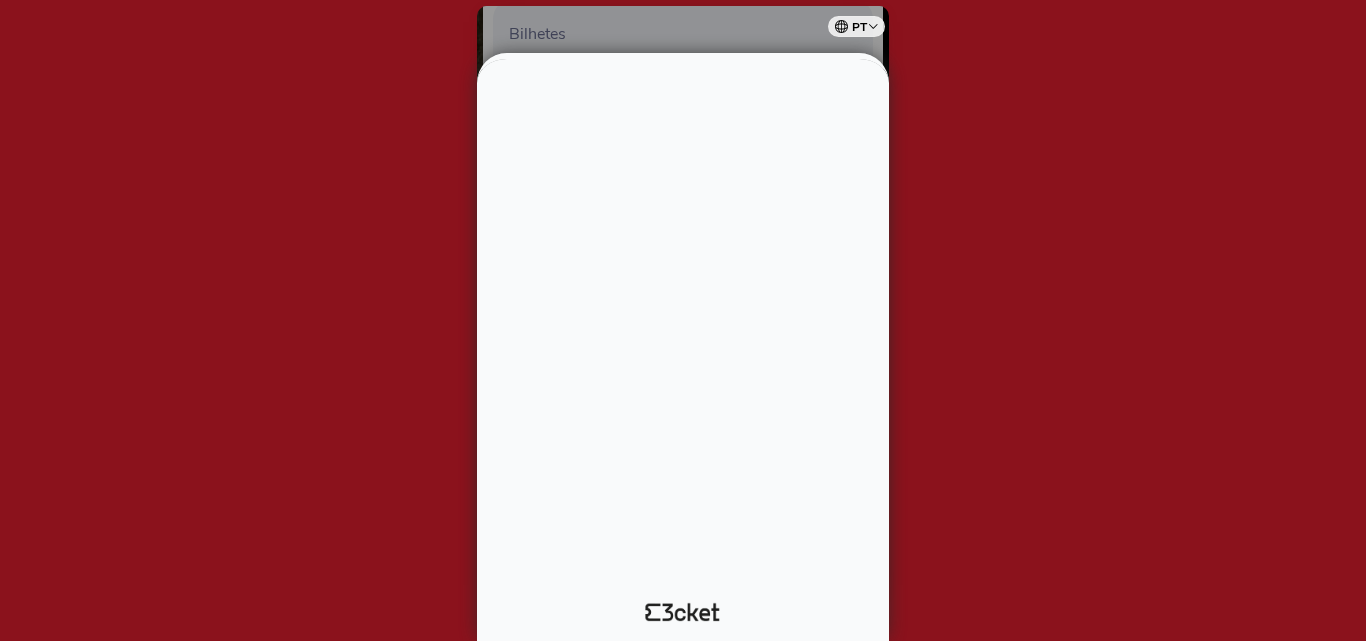 scroll, scrollTop: 0, scrollLeft: 0, axis: both 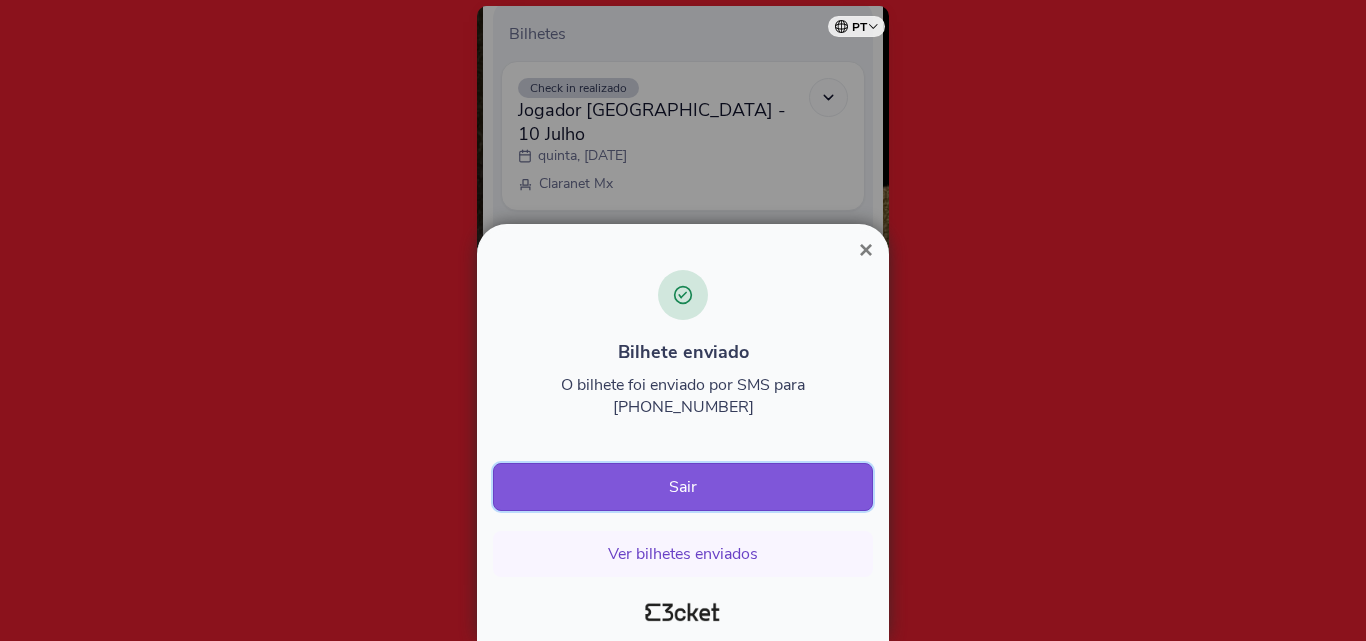 click on "Sair" at bounding box center (683, 487) 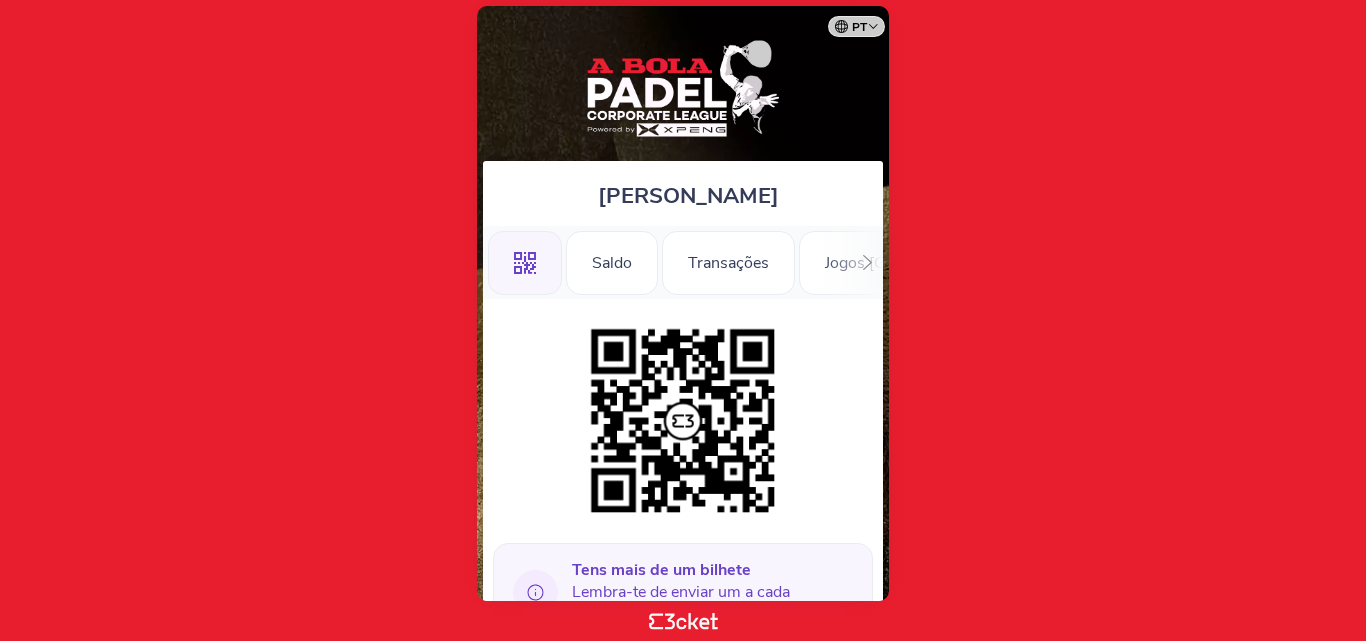 scroll, scrollTop: 0, scrollLeft: 0, axis: both 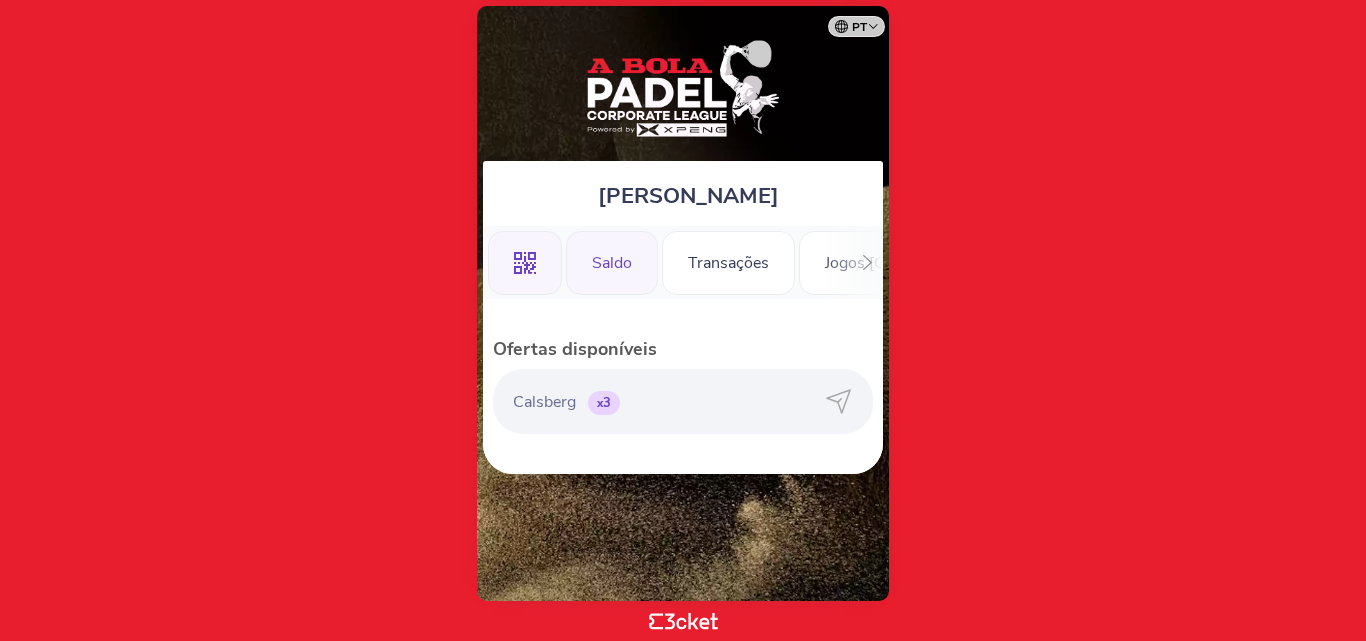 click on ".st0{fill-rule:evenodd;clip-rule:evenodd;}" at bounding box center (525, 263) 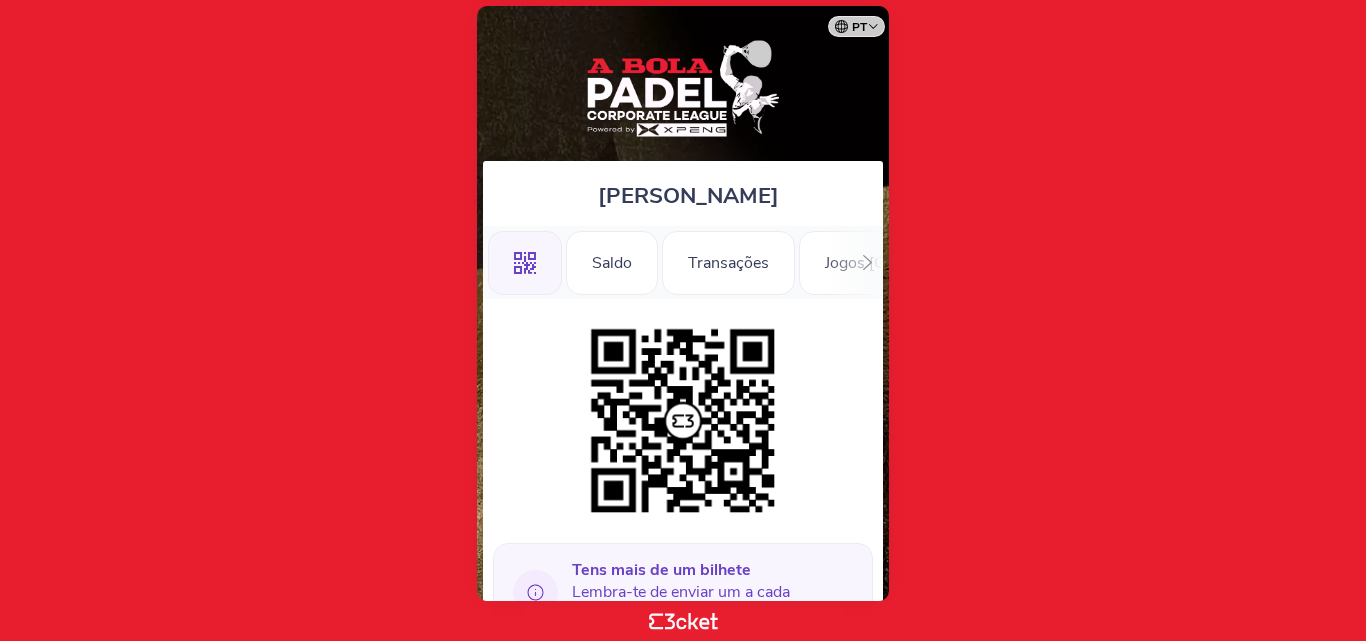 scroll, scrollTop: 0, scrollLeft: 0, axis: both 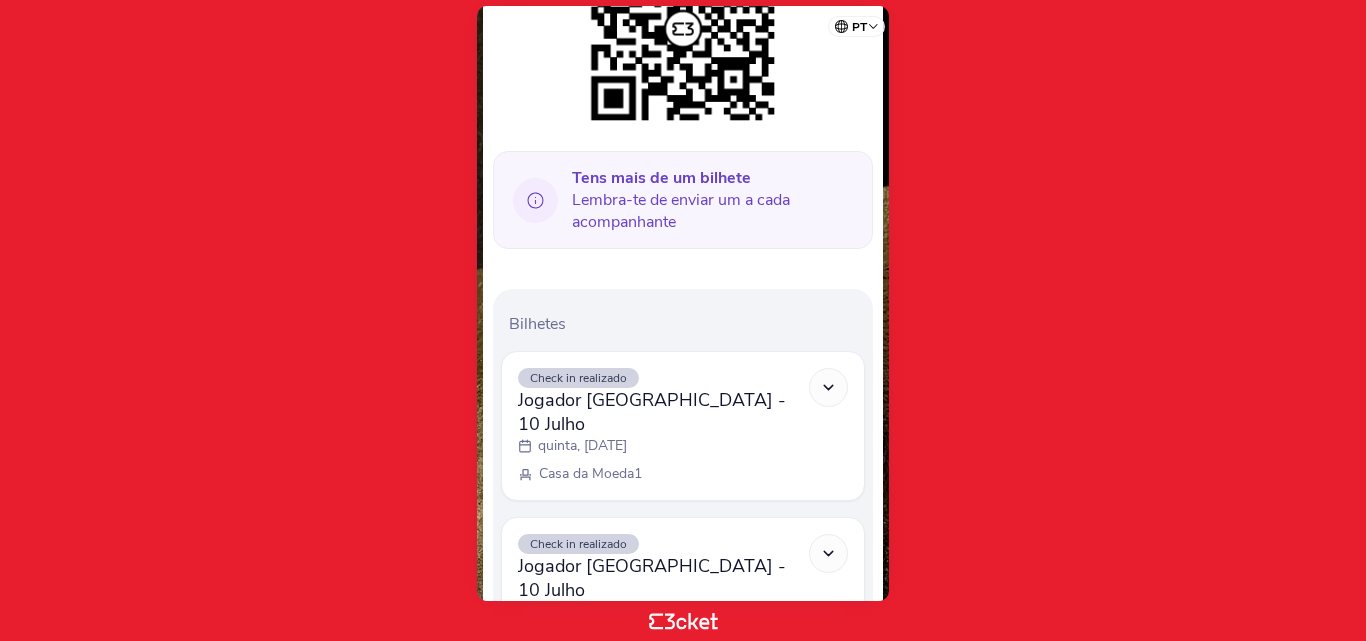 click at bounding box center [828, 387] 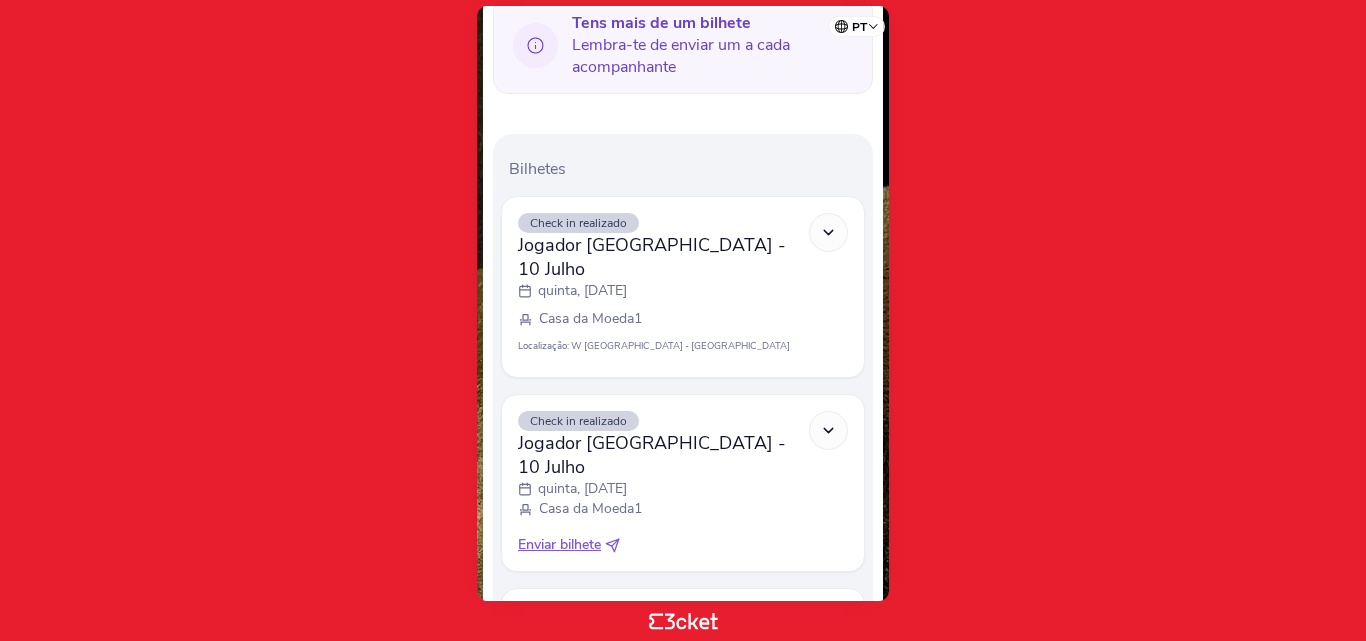 scroll, scrollTop: 634, scrollLeft: 0, axis: vertical 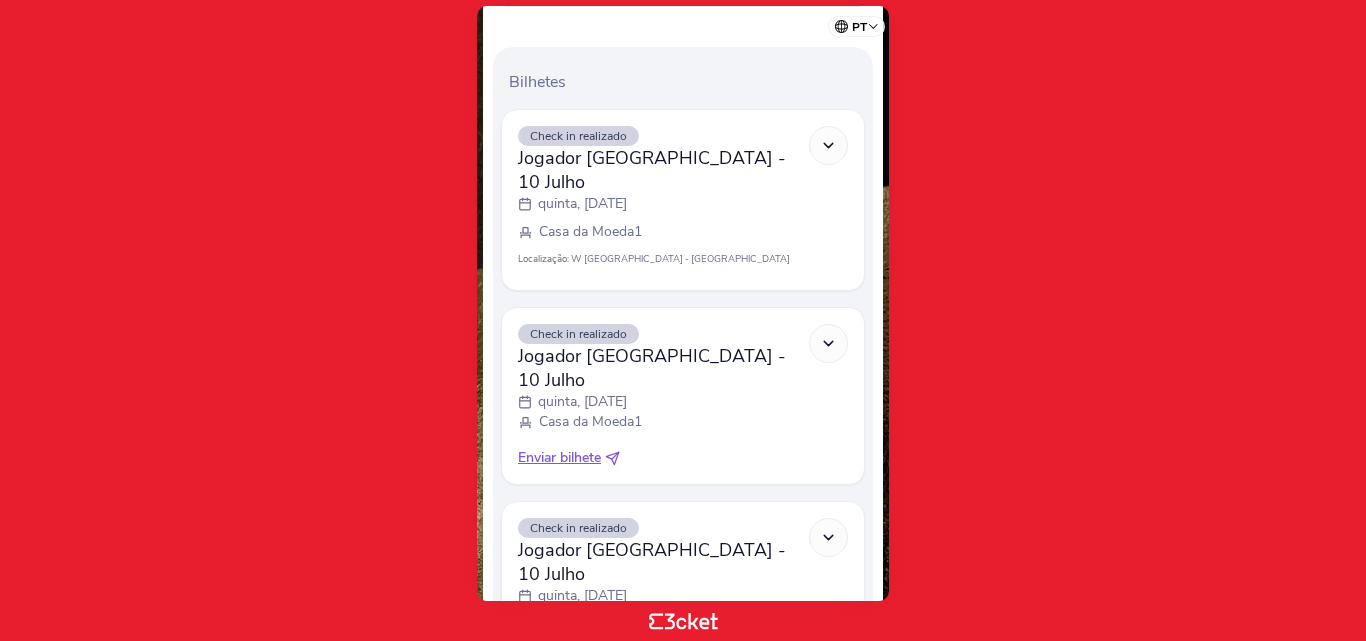click on "Enviar bilhete" at bounding box center (559, 458) 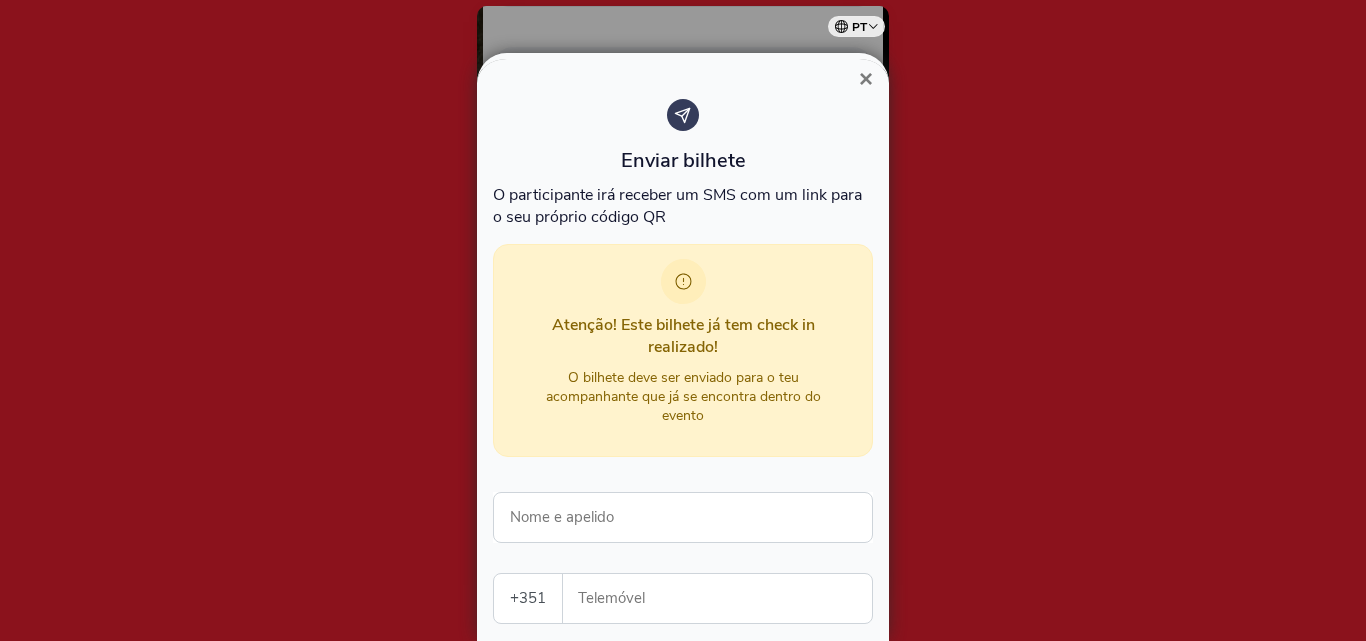 click on "Enviar bilhete   O participante [PERSON_NAME] receber um SMS com um link para o seu próprio código QR                           Atenção! Este bilhete [PERSON_NAME] tem check in realizado!   O bilhete deve ser enviado para o teu acompanhante que [PERSON_NAME] se encontra dentro do evento       Nome e apelido     +351   [GEOGRAPHIC_DATA] (+351) [GEOGRAPHIC_DATA] (+34) [GEOGRAPHIC_DATA] (+32) [GEOGRAPHIC_DATA] (+33) [GEOGRAPHIC_DATA] (+44) [GEOGRAPHIC_DATA] (+49) [GEOGRAPHIC_DATA] (+39) [GEOGRAPHIC_DATA] (+31) [GEOGRAPHIC_DATA] (+55) [GEOGRAPHIC_DATA] (+1) [GEOGRAPHIC_DATA] (+41) All countries [GEOGRAPHIC_DATA] (+93) [GEOGRAPHIC_DATA] (+358) [GEOGRAPHIC_DATA] (+355) [GEOGRAPHIC_DATA] (+213) [US_STATE] (+1) [GEOGRAPHIC_DATA] (+376) [GEOGRAPHIC_DATA] (+244) [GEOGRAPHIC_DATA] (+1) [GEOGRAPHIC_DATA] (+1) [GEOGRAPHIC_DATA] (+54) [GEOGRAPHIC_DATA] (+374) [GEOGRAPHIC_DATA] (+297) [DATE][GEOGRAPHIC_DATA] (+247) [GEOGRAPHIC_DATA] (+61) [GEOGRAPHIC_DATA] (+43) [GEOGRAPHIC_DATA] (+994) [GEOGRAPHIC_DATA] (+1) [GEOGRAPHIC_DATA] (+973) [GEOGRAPHIC_DATA] (+880) [GEOGRAPHIC_DATA] (+1) [GEOGRAPHIC_DATA] (+375) [GEOGRAPHIC_DATA] (+32) [GEOGRAPHIC_DATA] (+501) [GEOGRAPHIC_DATA] (+229) [GEOGRAPHIC_DATA] (+1) [GEOGRAPHIC_DATA] (+975) [GEOGRAPHIC_DATA] (+591) [GEOGRAPHIC_DATA]  (+599) [GEOGRAPHIC_DATA] (+387) [GEOGRAPHIC_DATA] (+267) [GEOGRAPHIC_DATA] (+55) [US_STATE] (+1)" at bounding box center (683, 410) 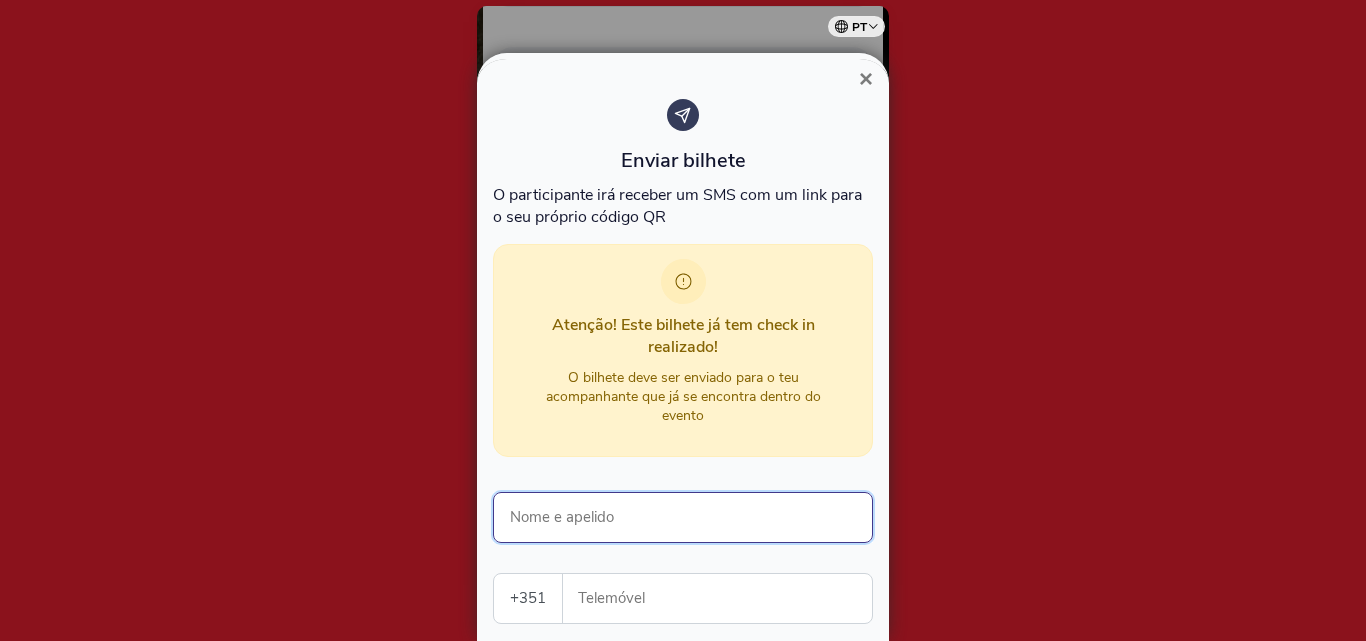 click on "Nome e apelido" at bounding box center (683, 517) 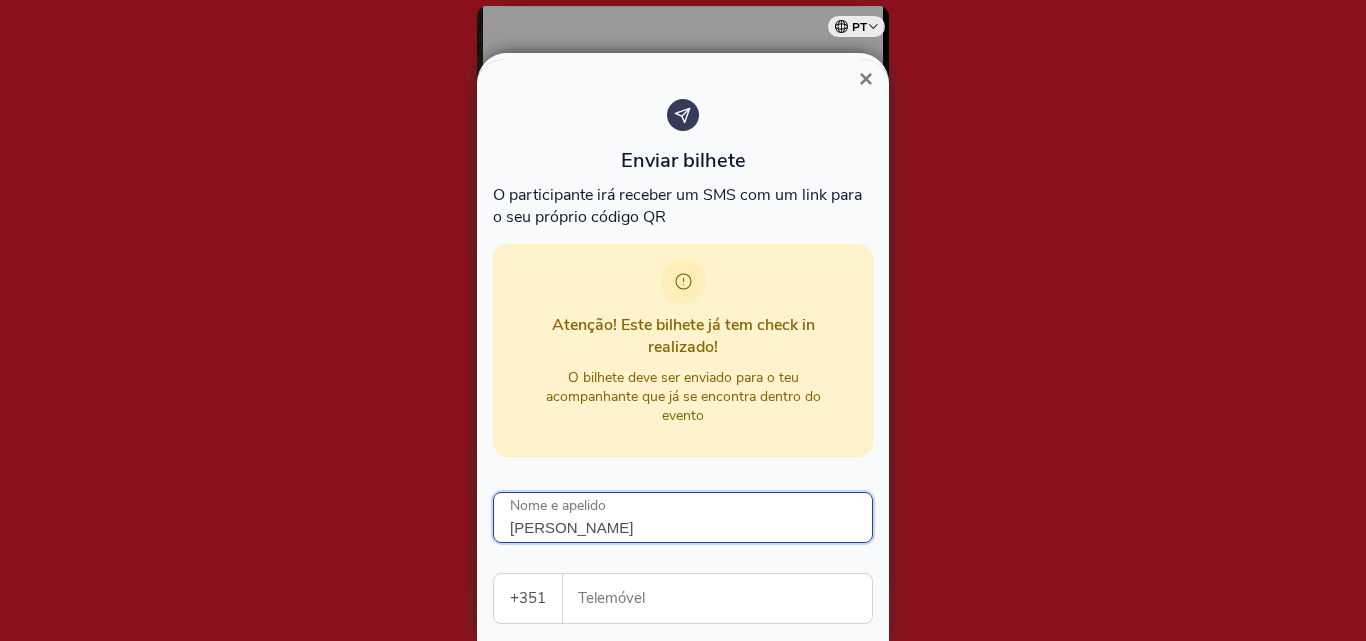 type on "[PERSON_NAME]" 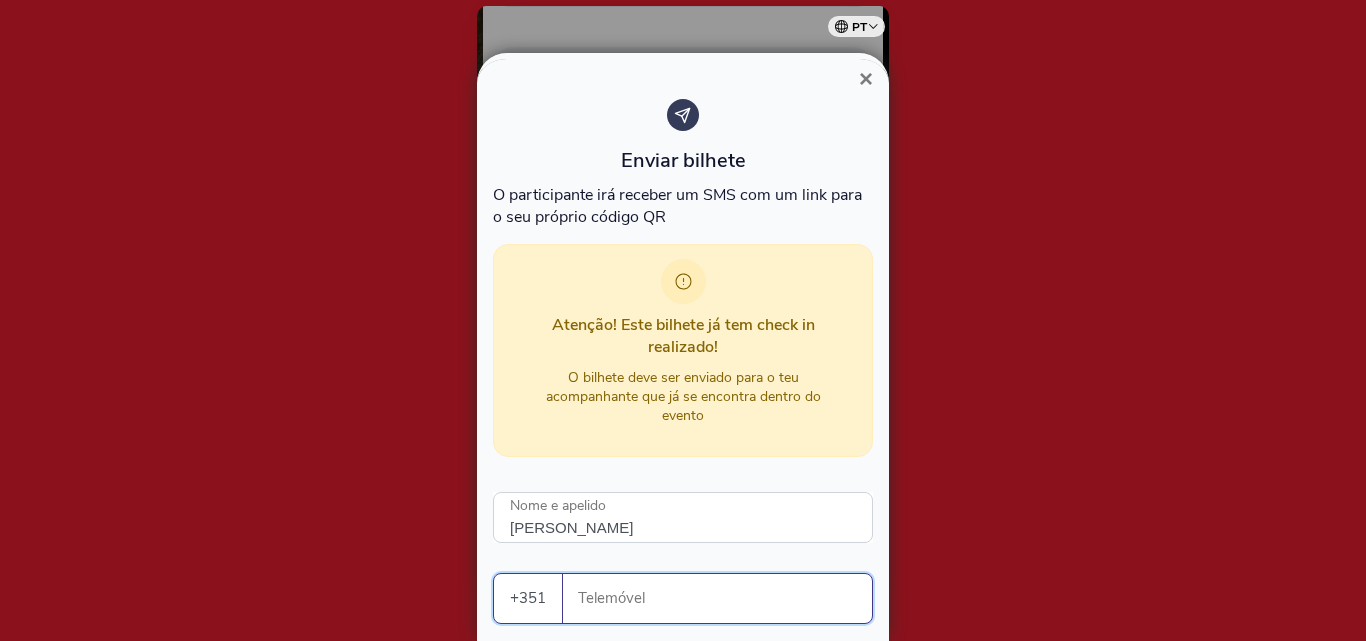 click on "Telemóvel" at bounding box center (725, 598) 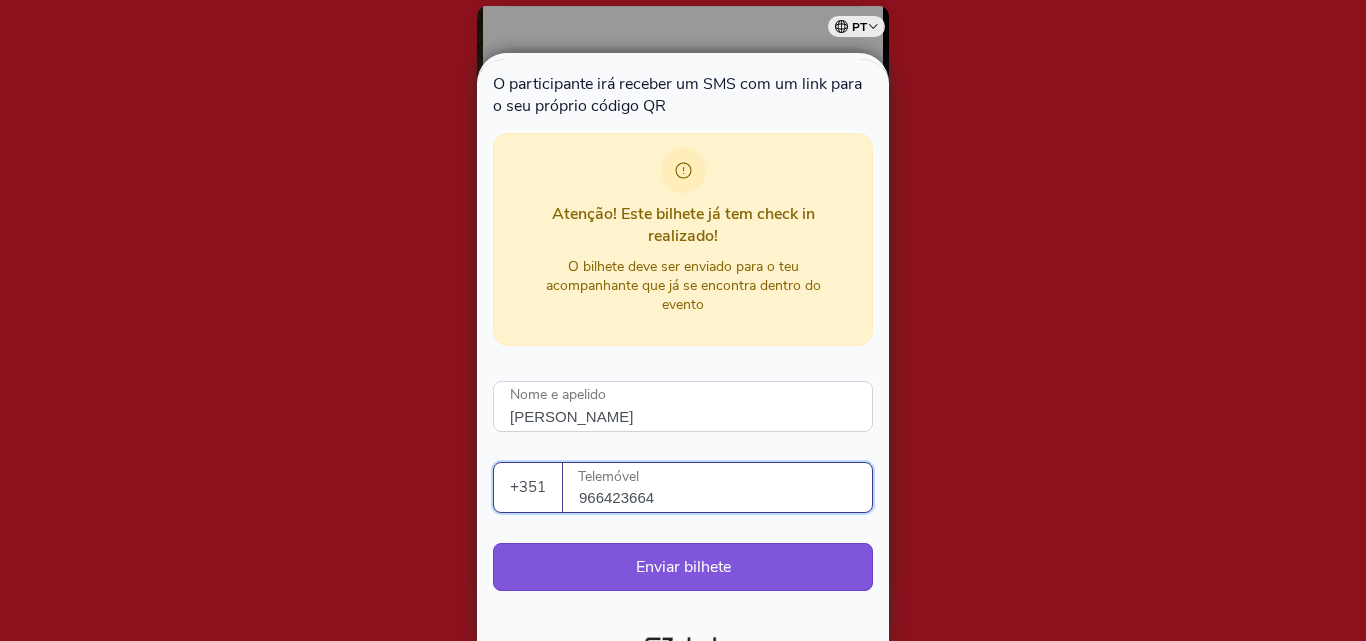 scroll, scrollTop: 145, scrollLeft: 0, axis: vertical 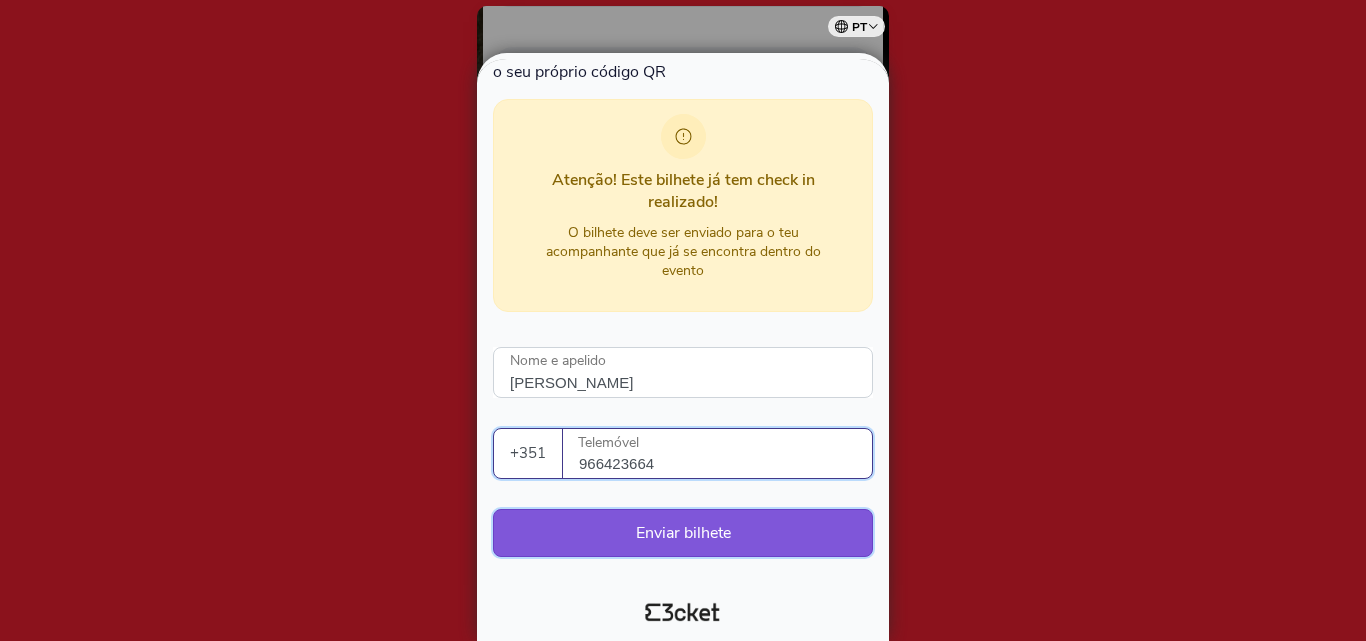 type on "966423664" 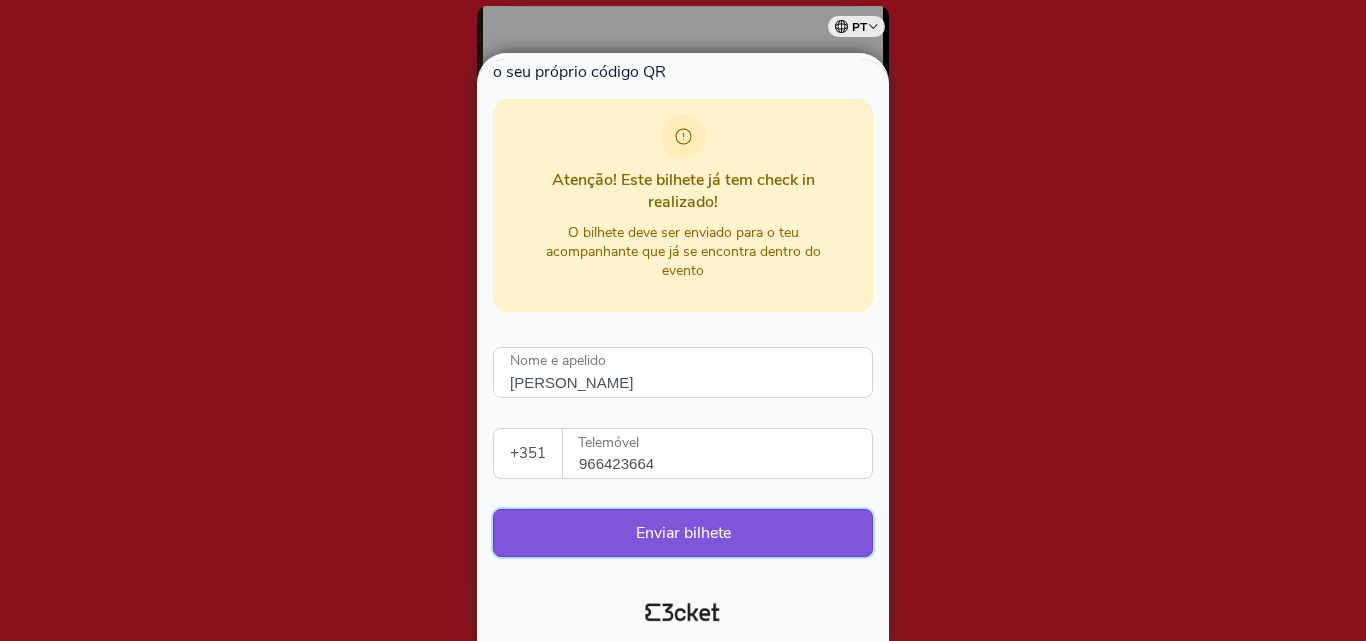 click on "Enviar bilhete" at bounding box center (683, 533) 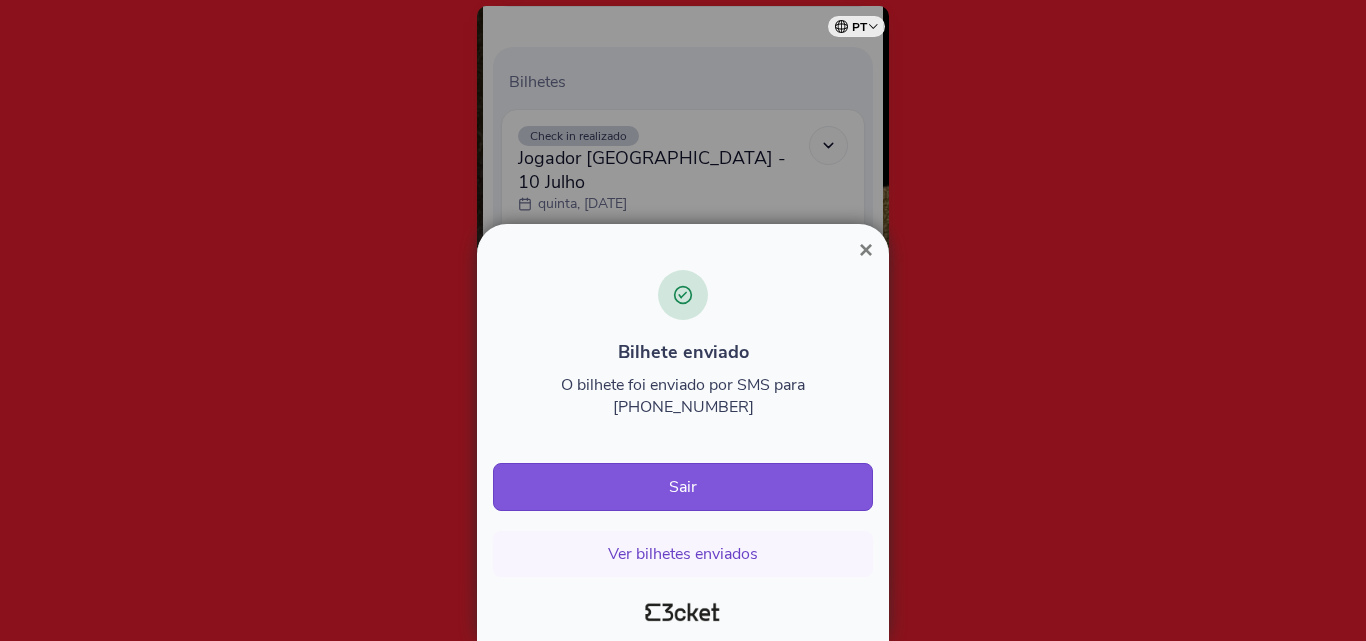 scroll, scrollTop: 0, scrollLeft: 0, axis: both 